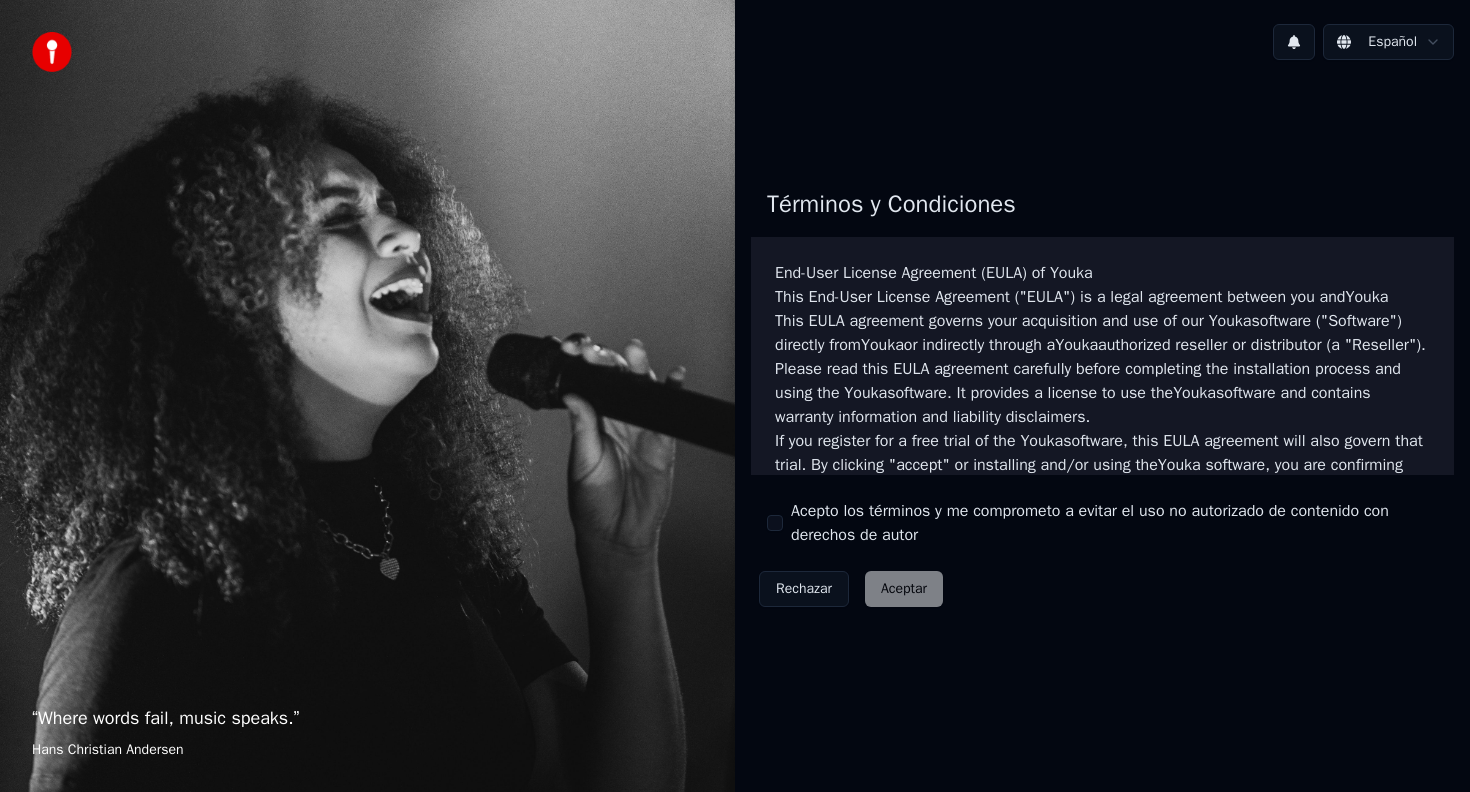 scroll, scrollTop: 0, scrollLeft: 0, axis: both 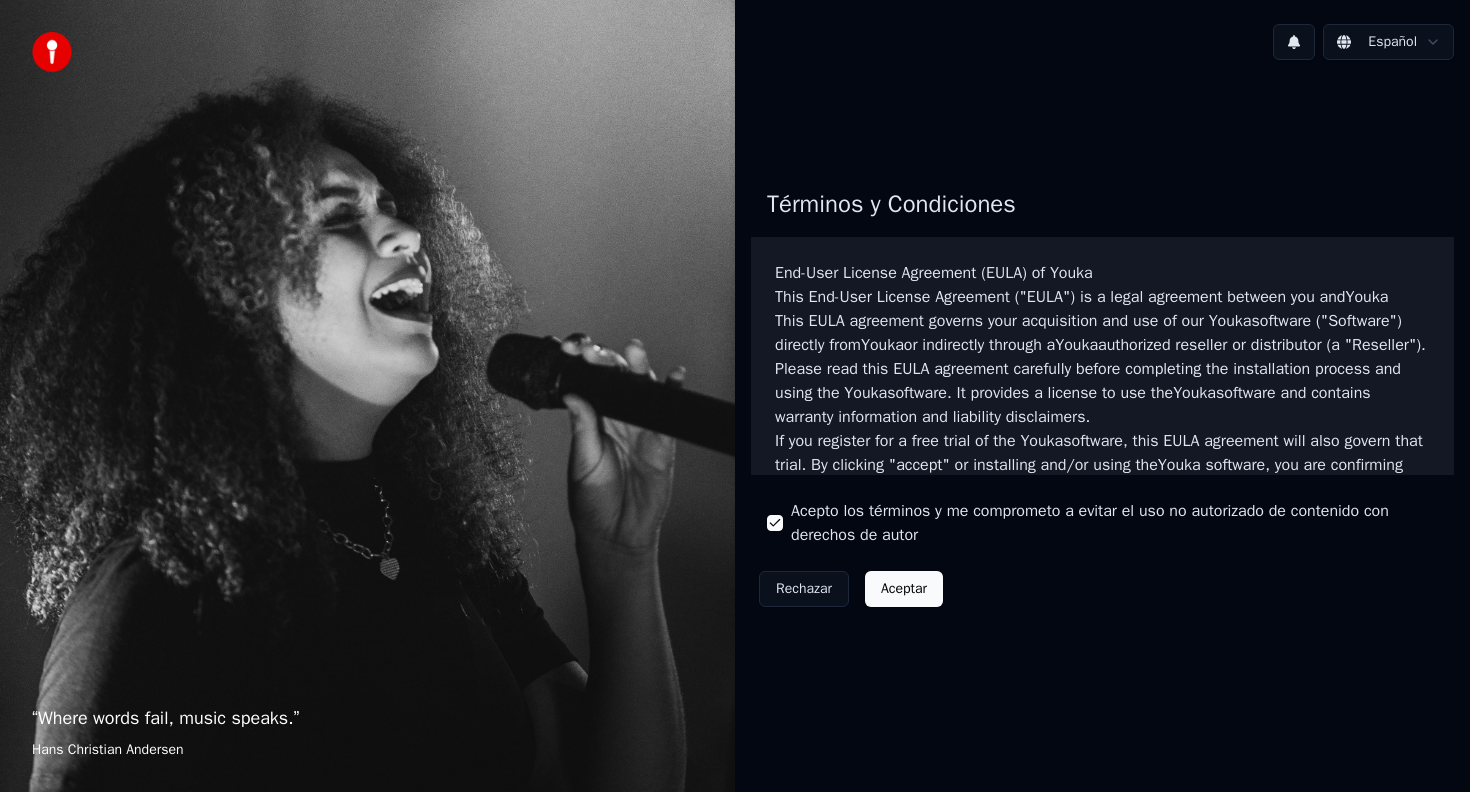 click on "Aceptar" at bounding box center (904, 589) 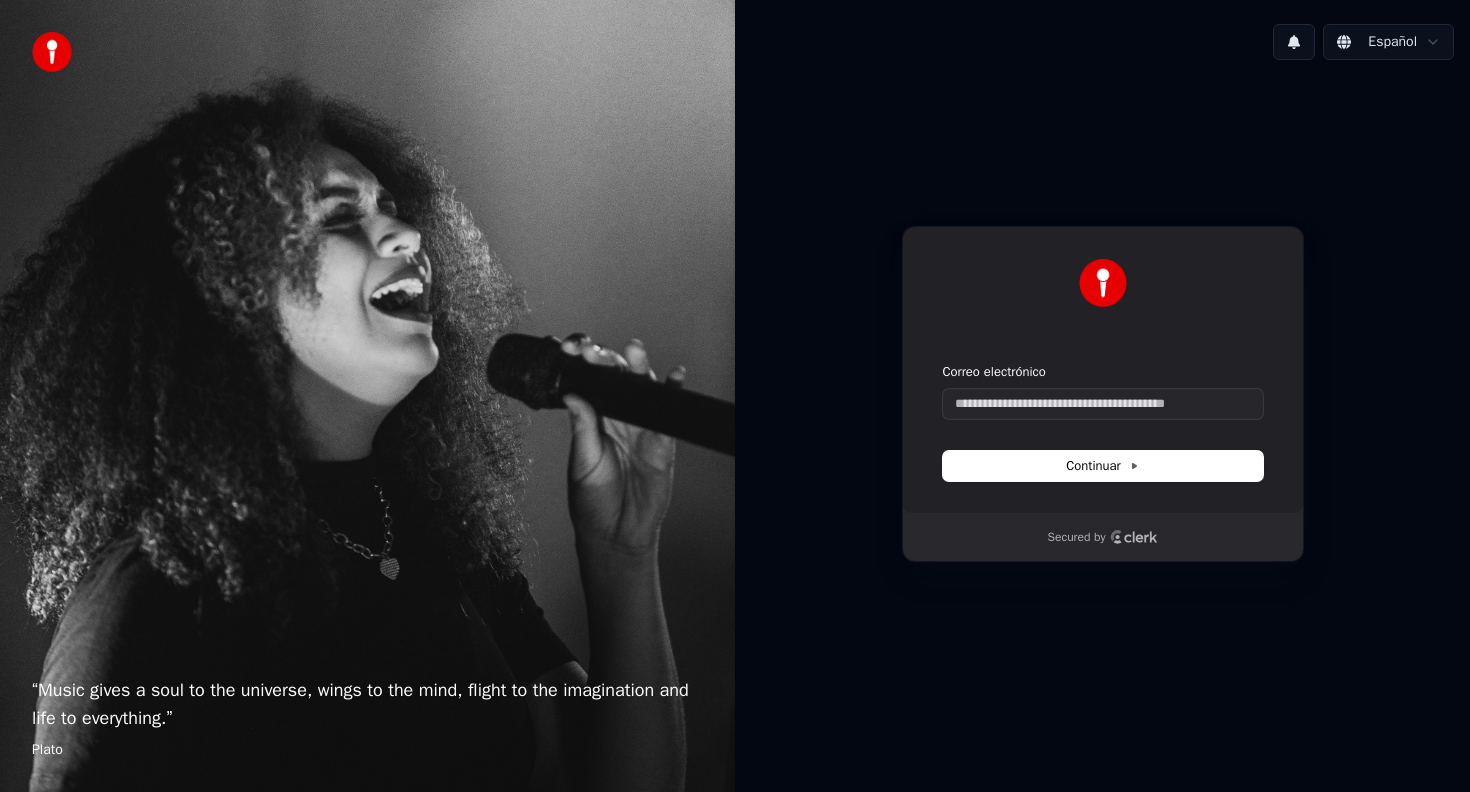 click on "Secured by" at bounding box center (1077, 537) 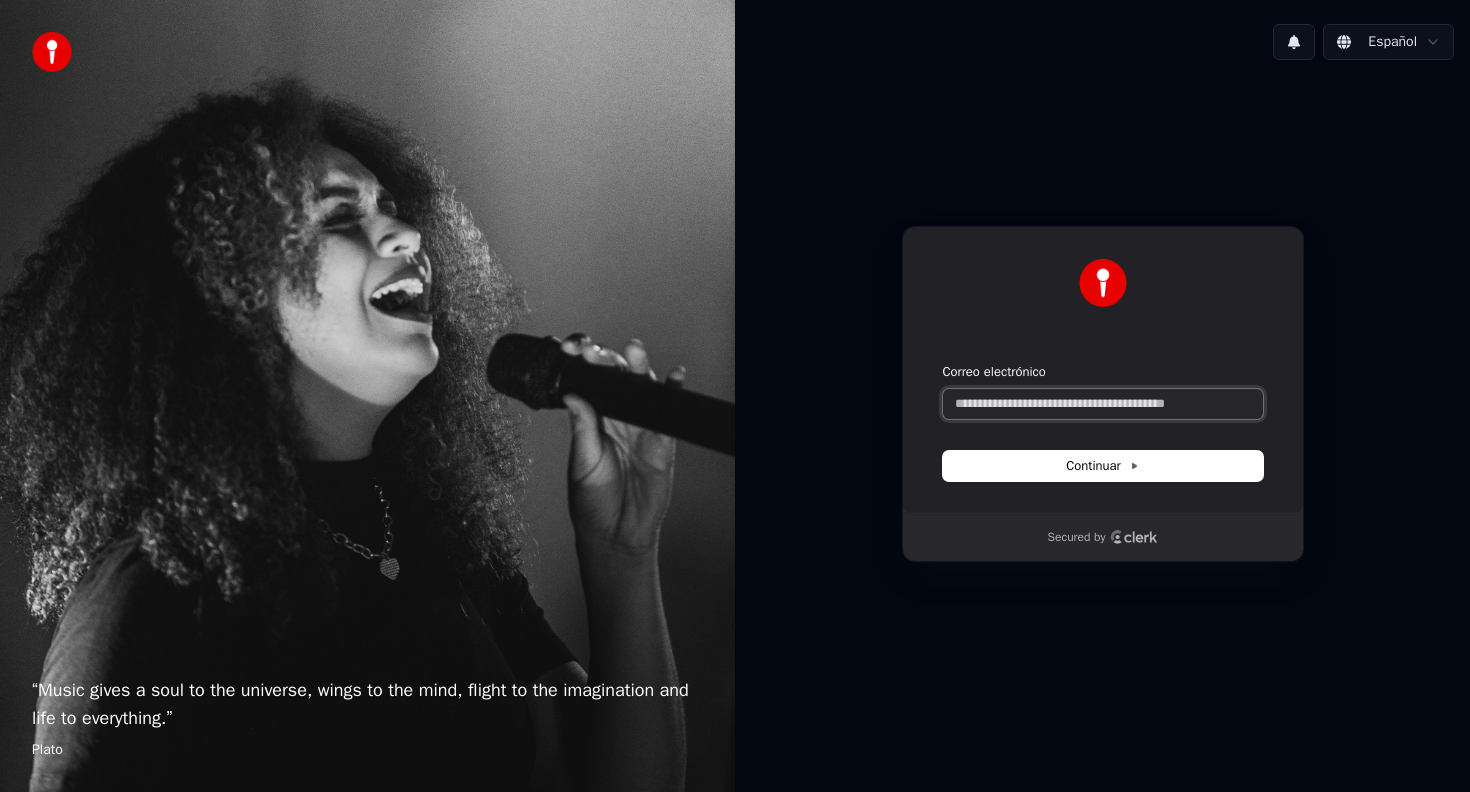click on "Correo electrónico" at bounding box center (1103, 404) 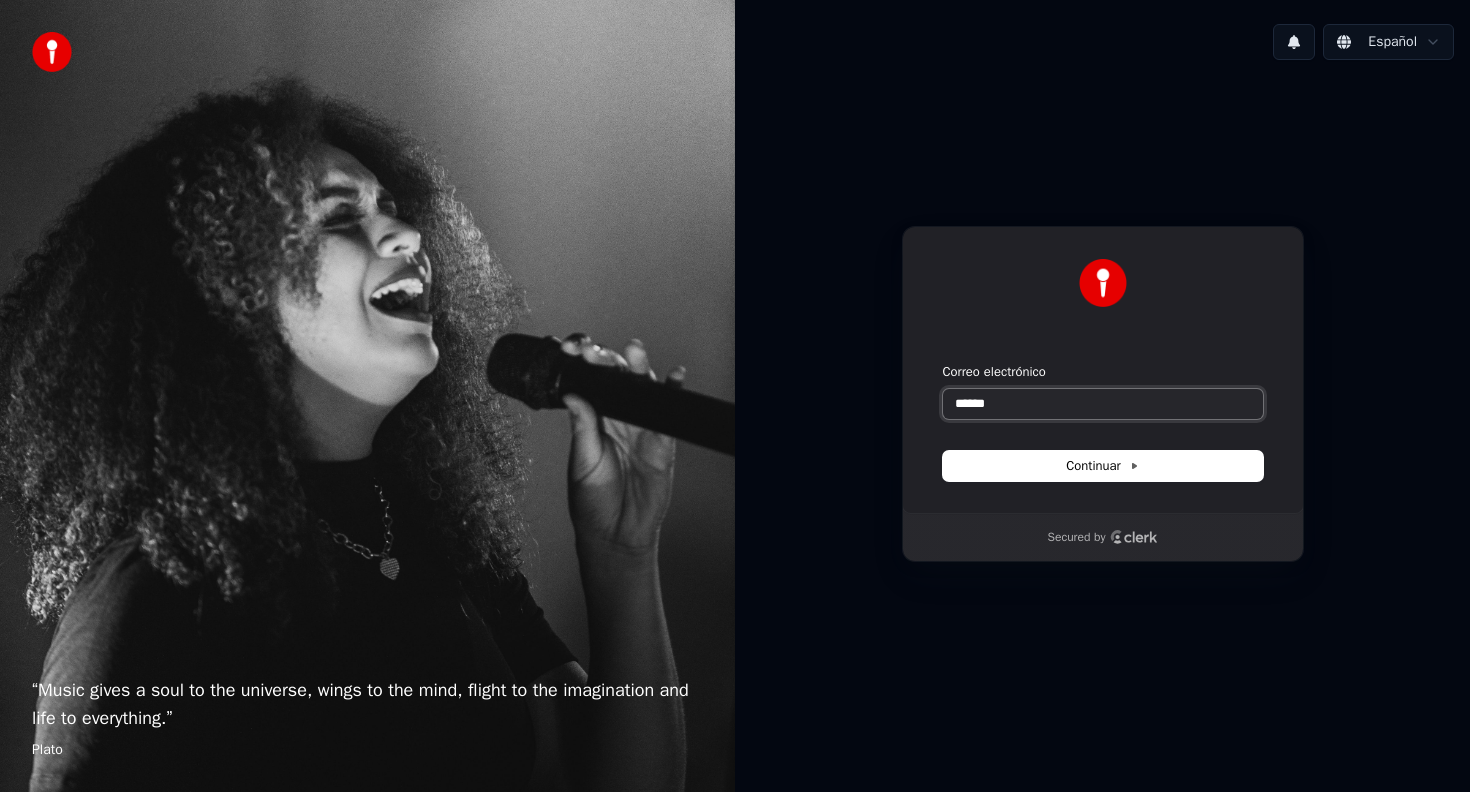 type on "******" 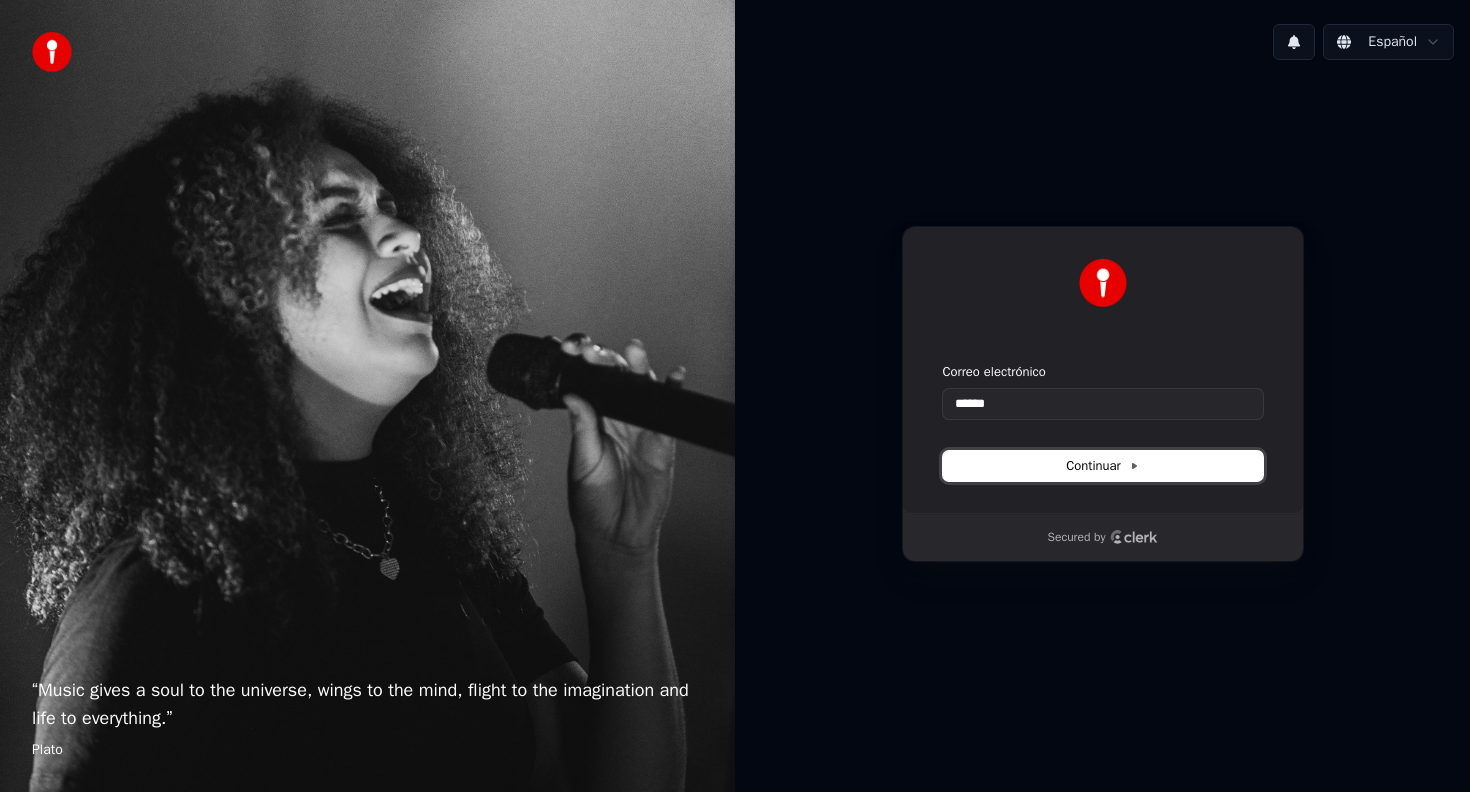 click on "Continuar" at bounding box center [1103, 466] 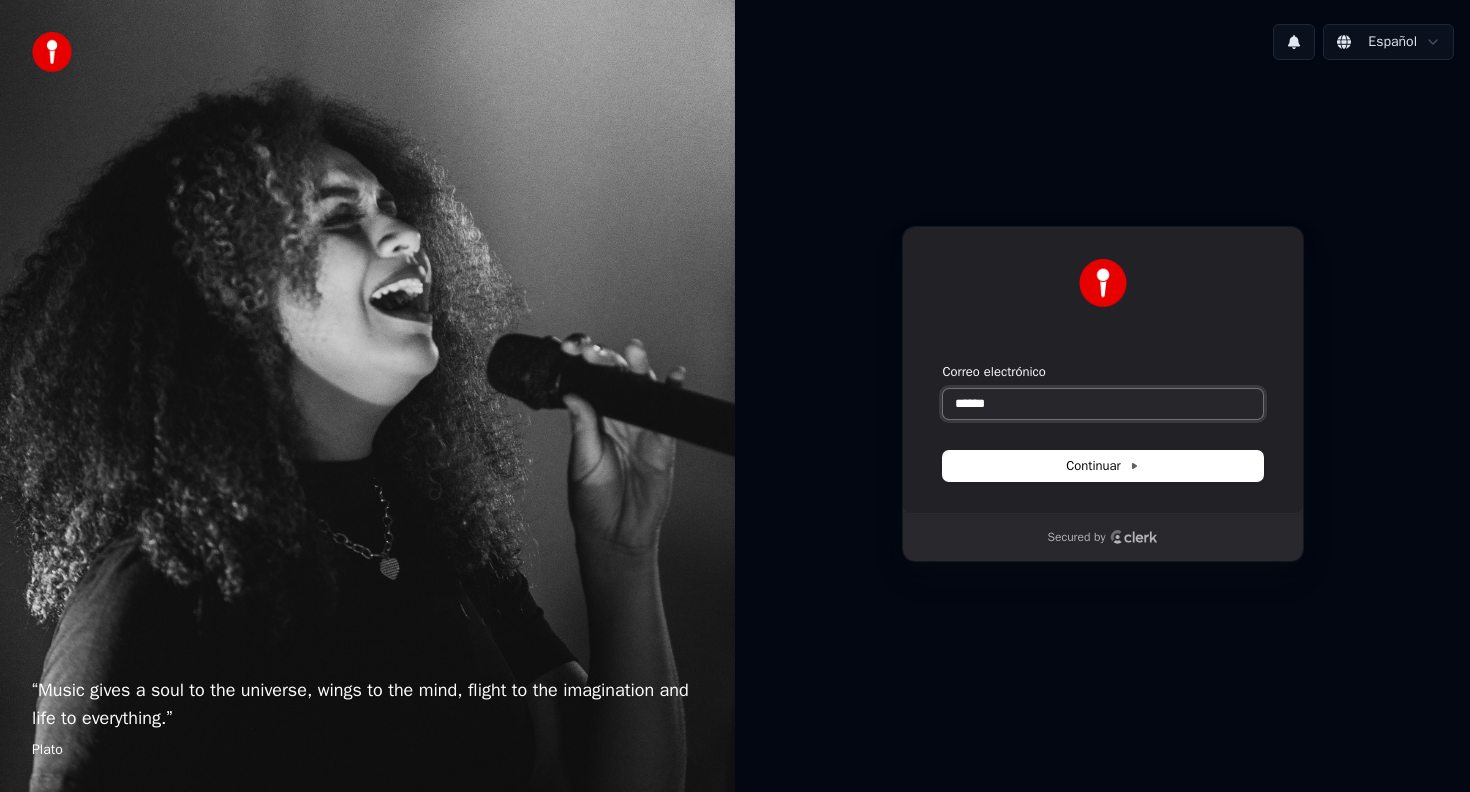 click on "******" at bounding box center (1103, 404) 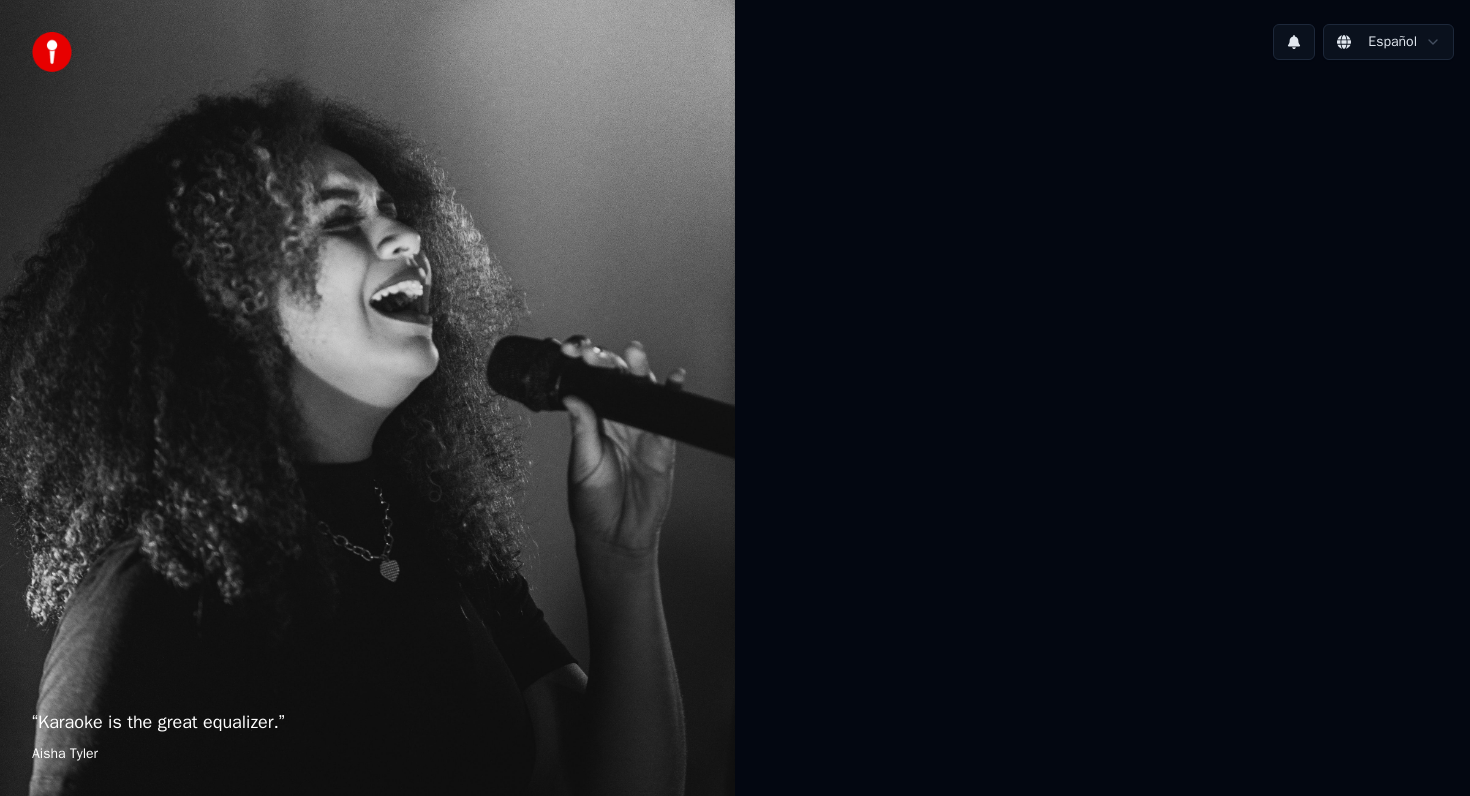 scroll, scrollTop: 0, scrollLeft: 0, axis: both 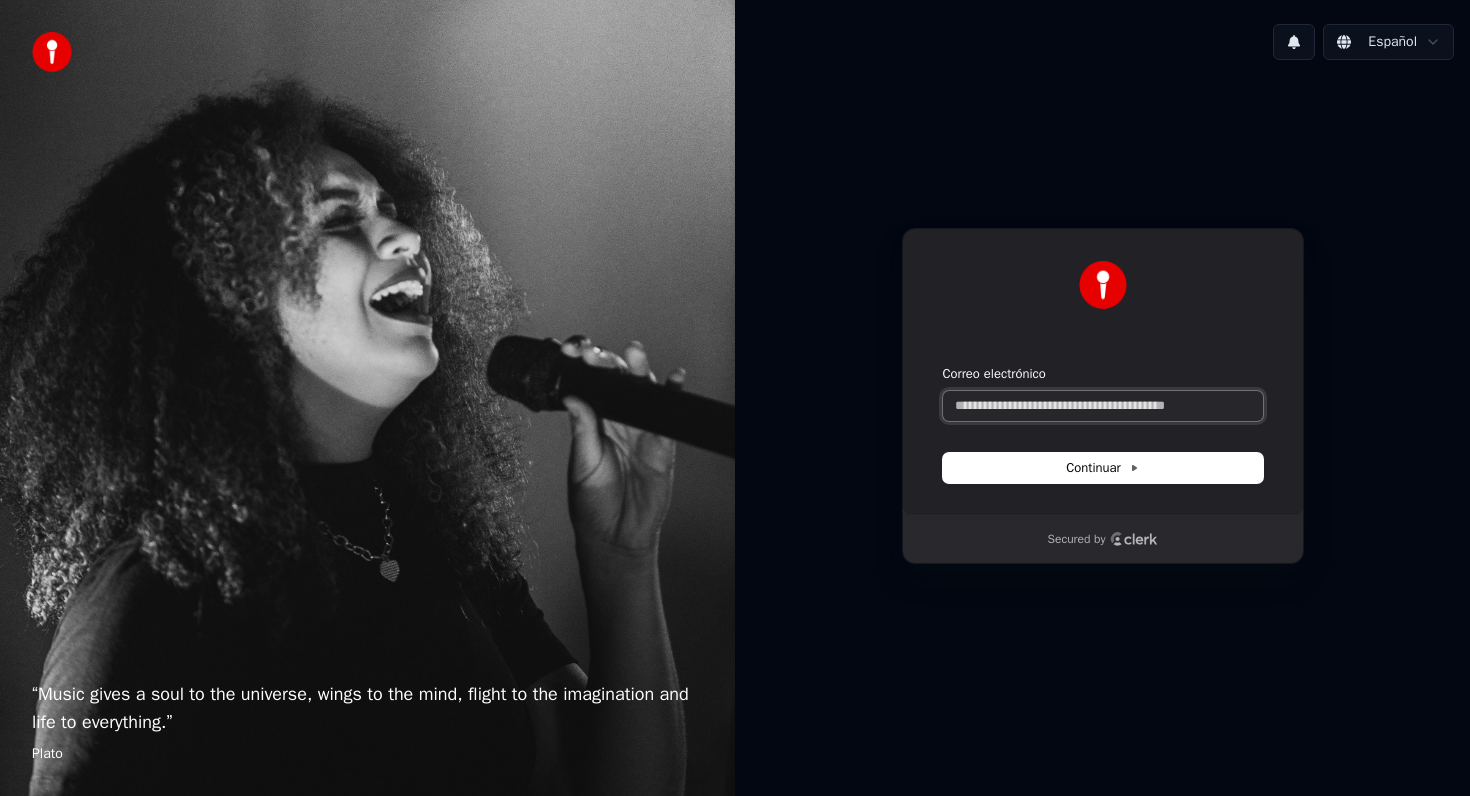 click on "Correo electrónico" at bounding box center [1103, 406] 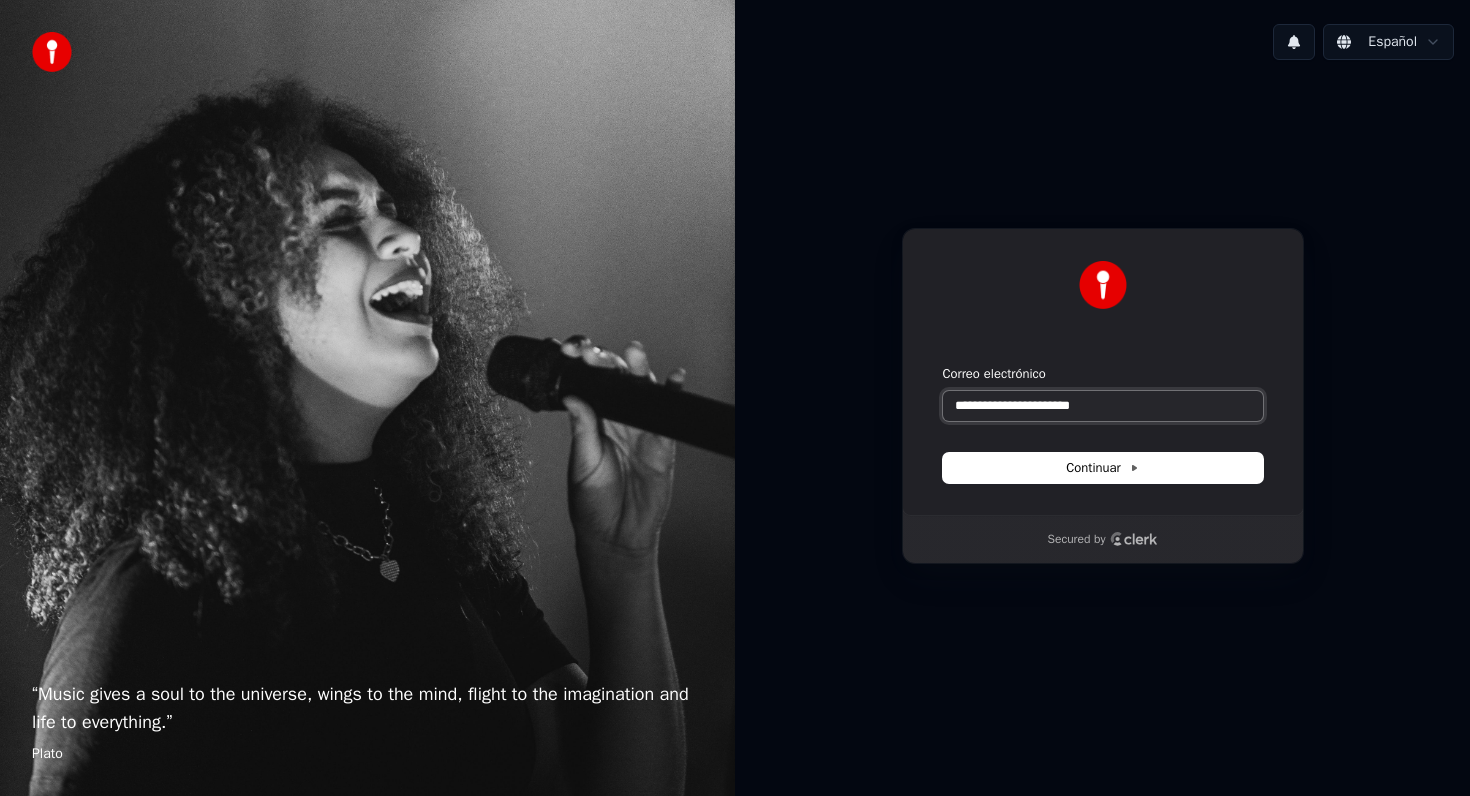 type on "**********" 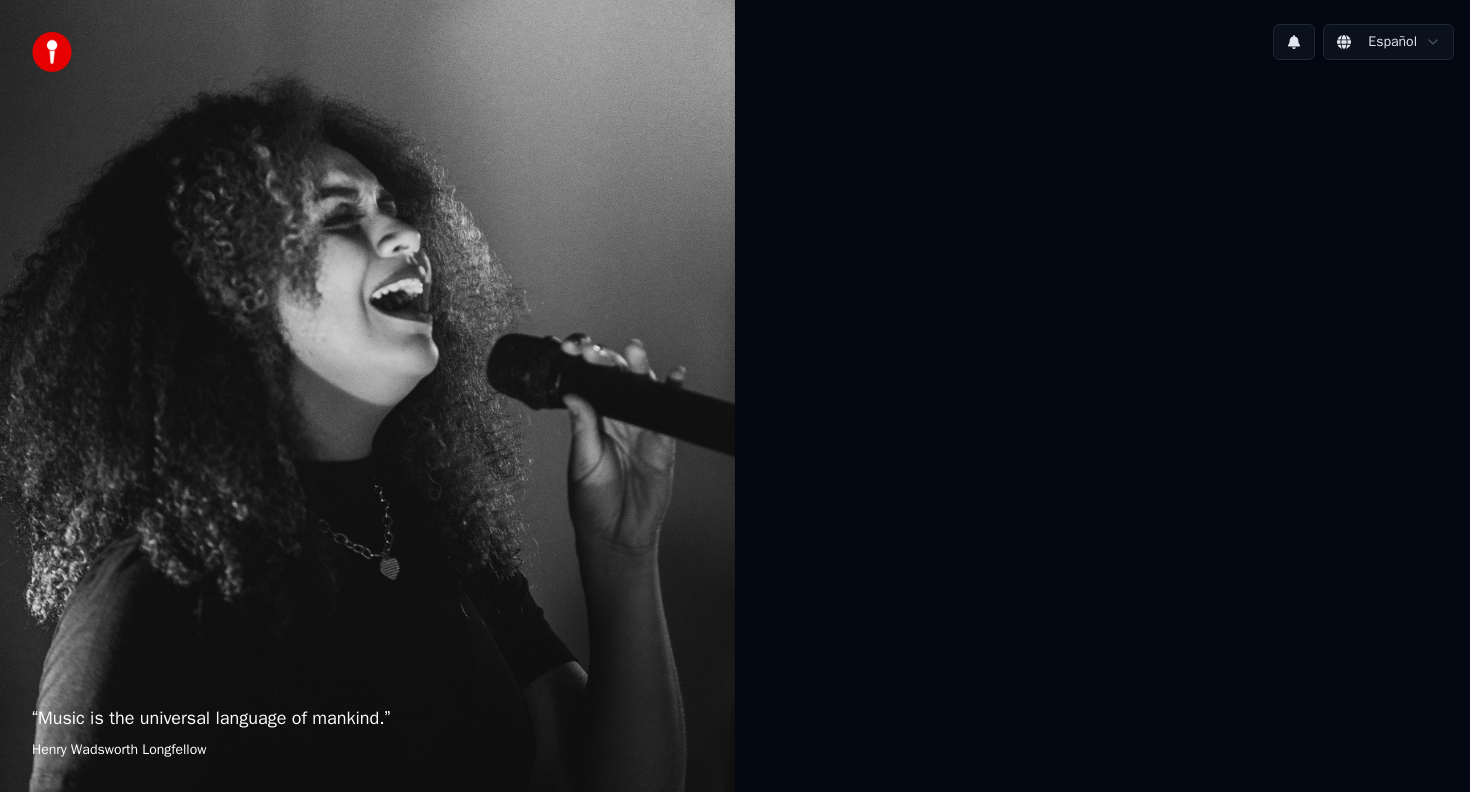scroll, scrollTop: 0, scrollLeft: 0, axis: both 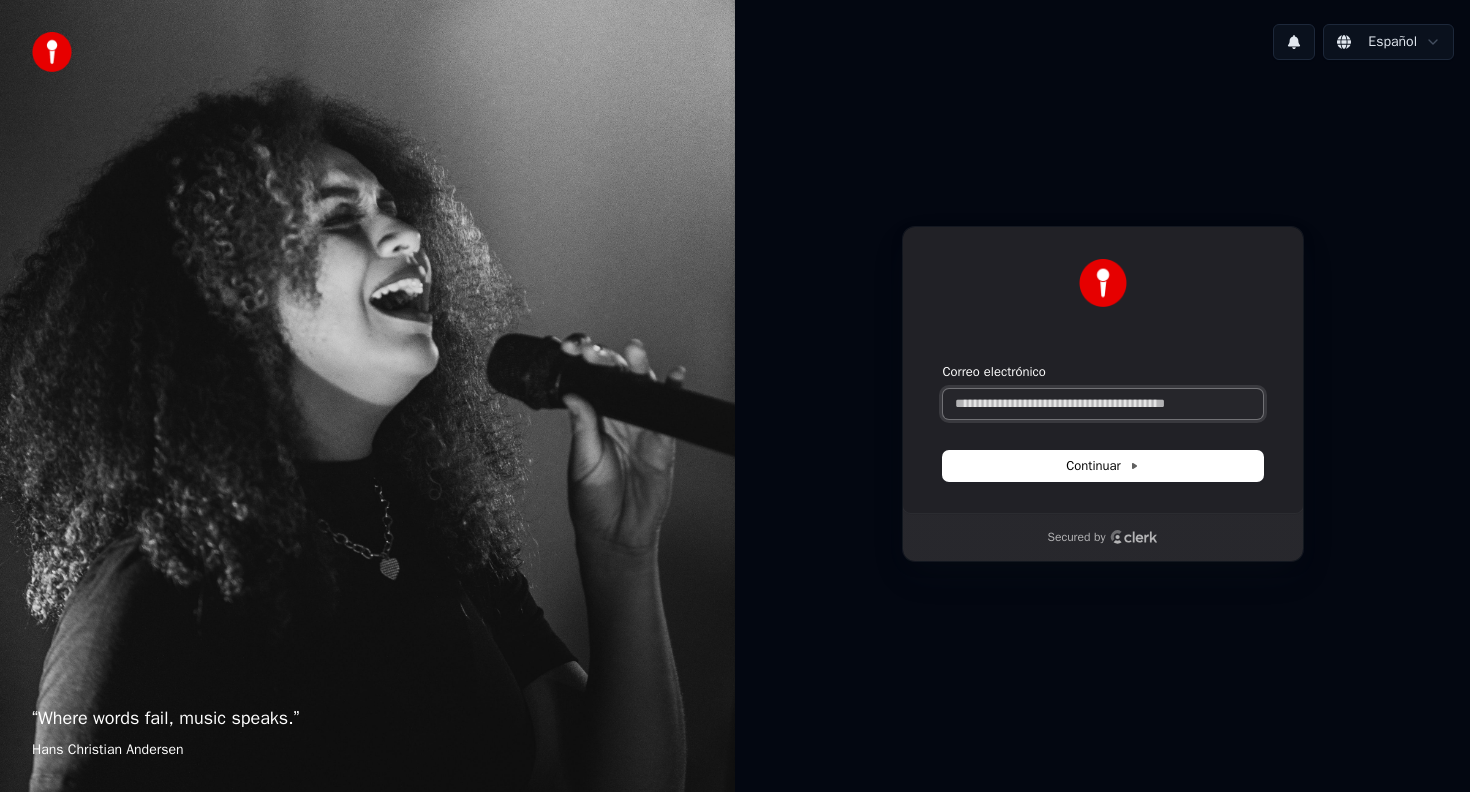 click on "Correo electrónico" at bounding box center (1103, 404) 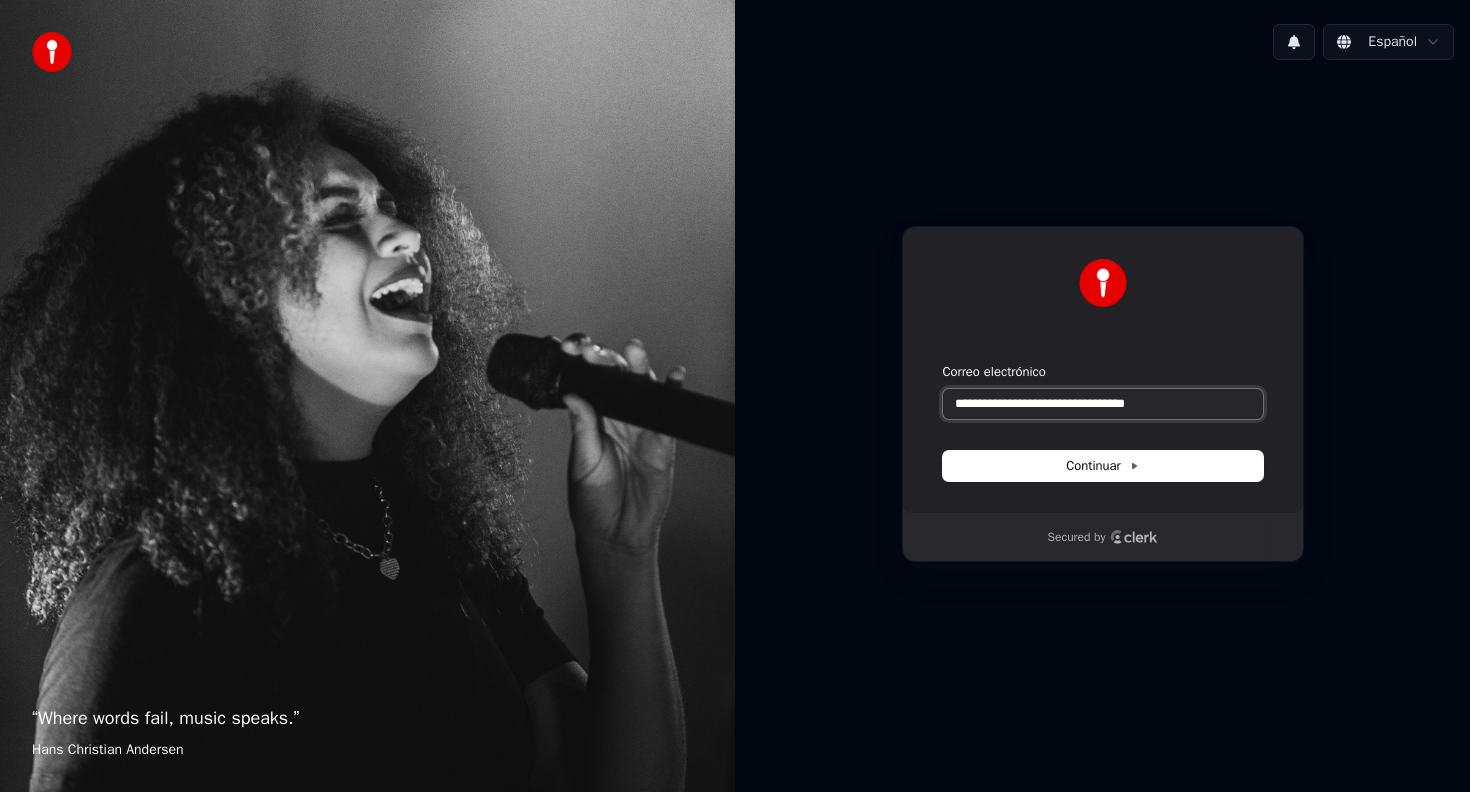 type on "**********" 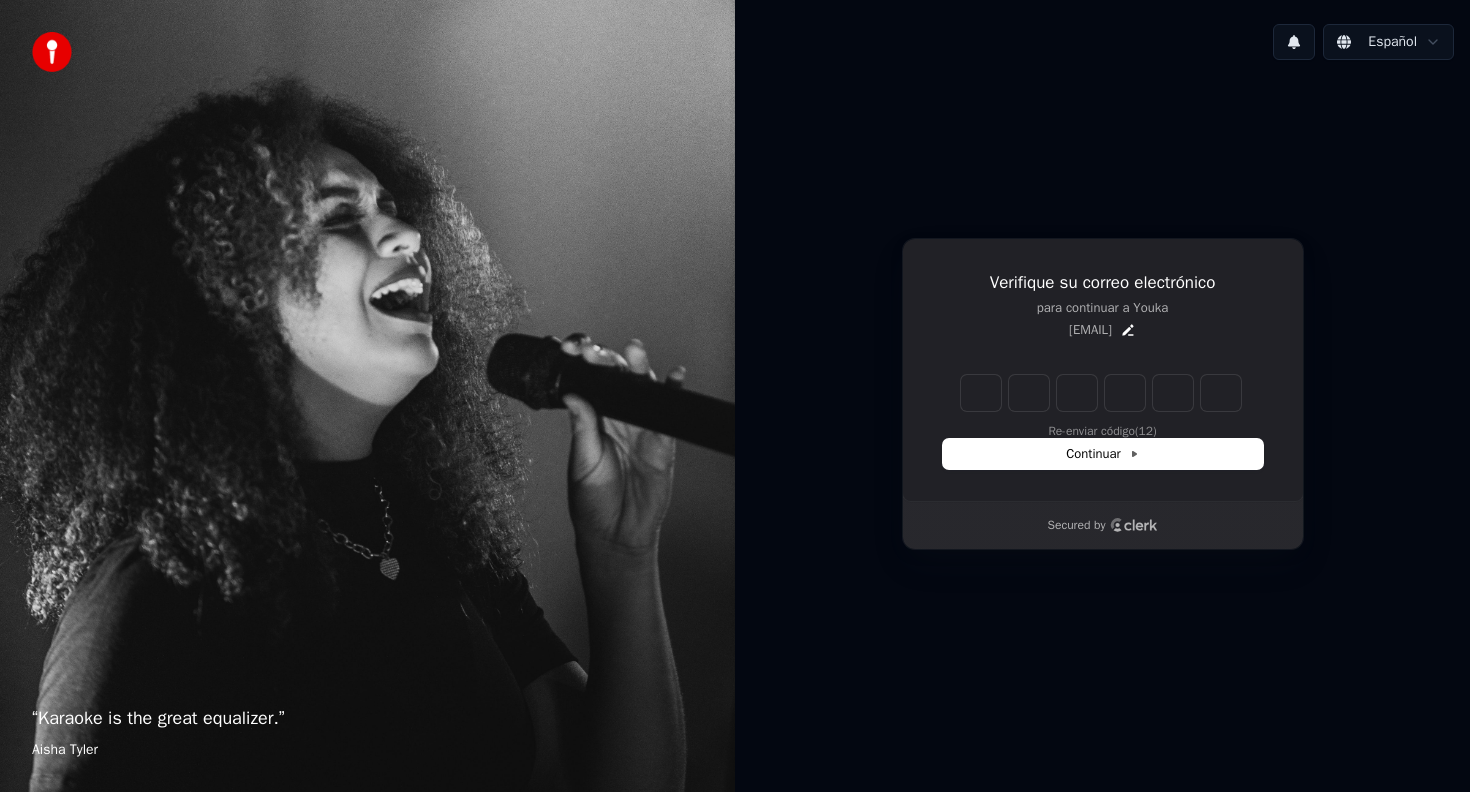 type on "*" 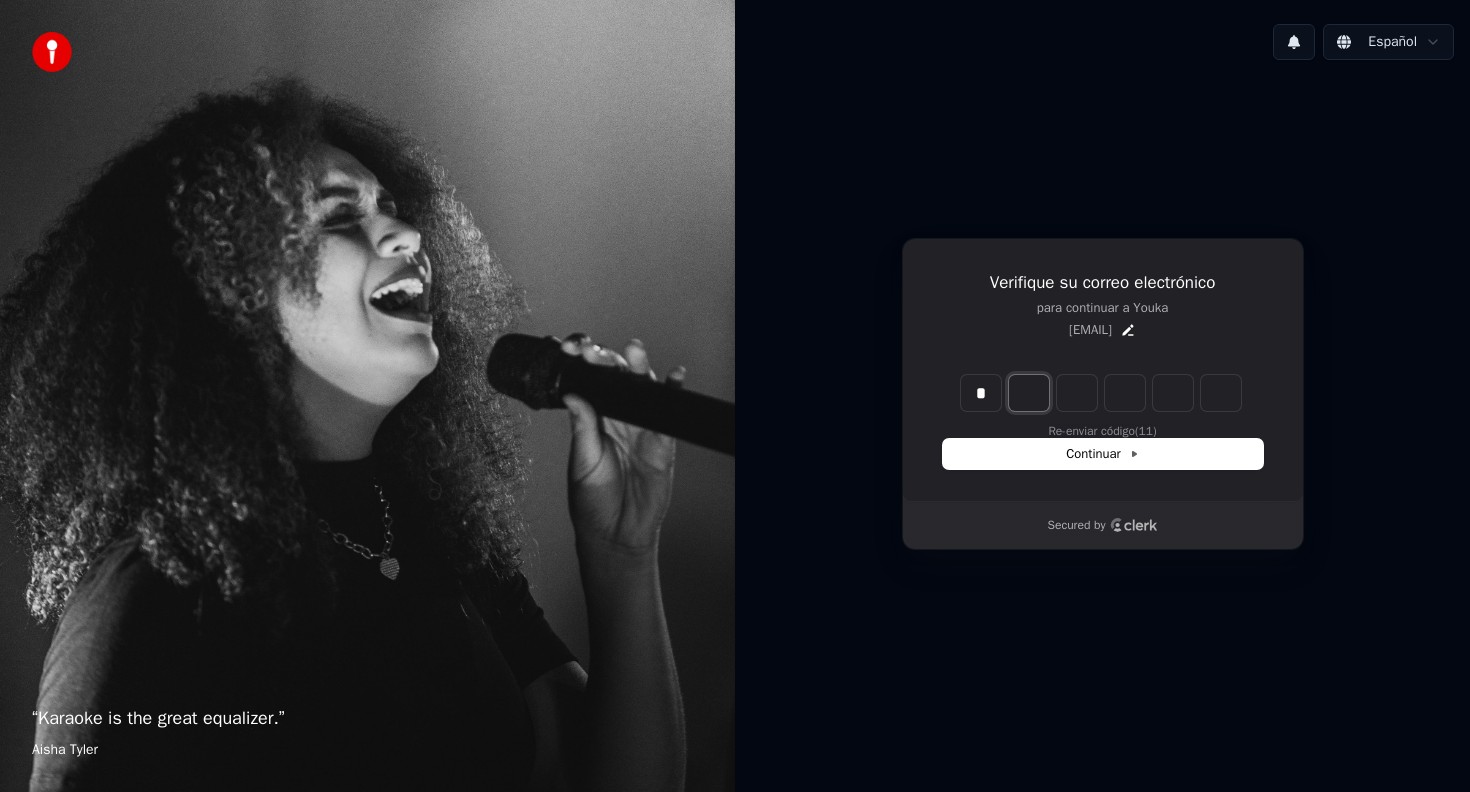 type on "*" 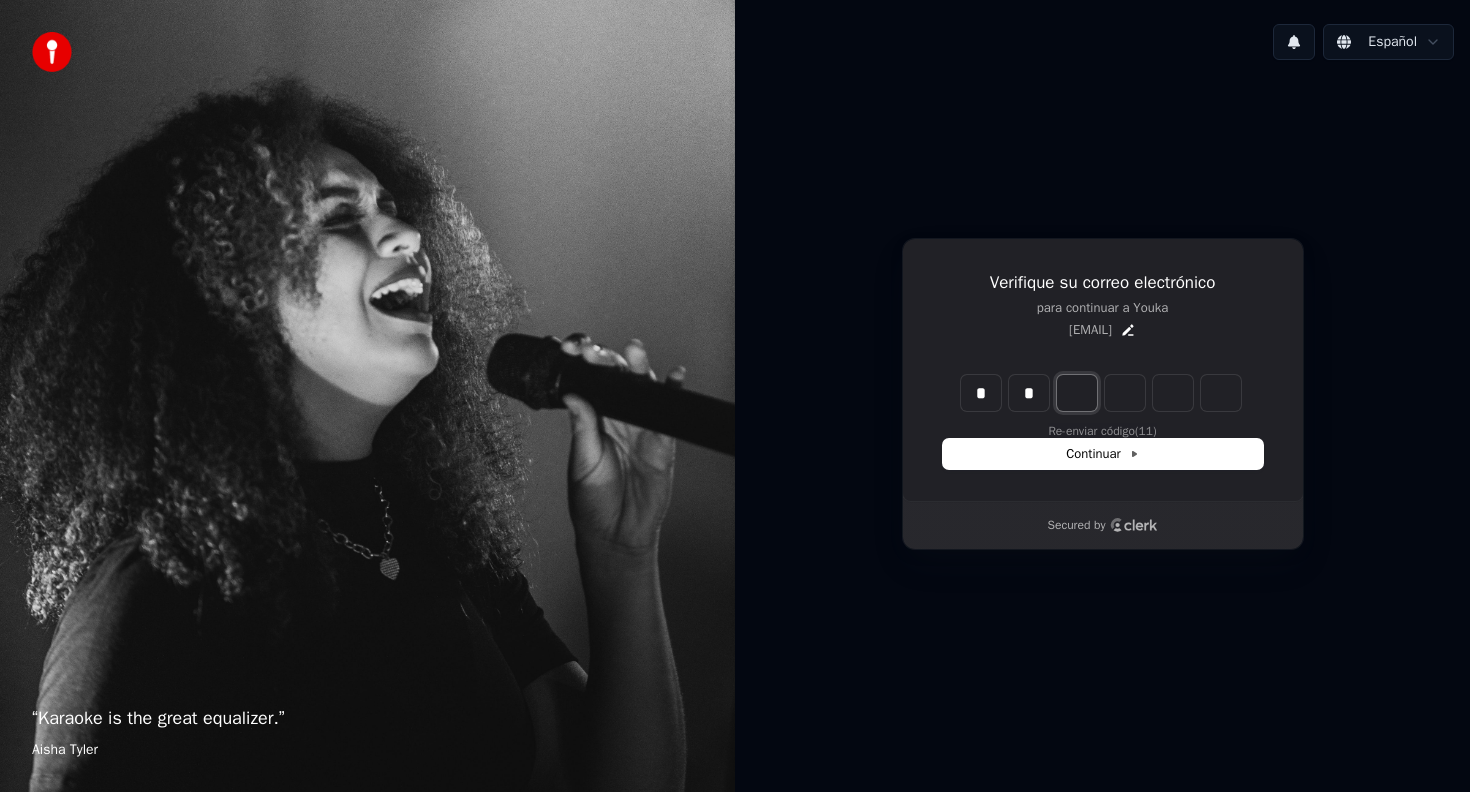 type on "*" 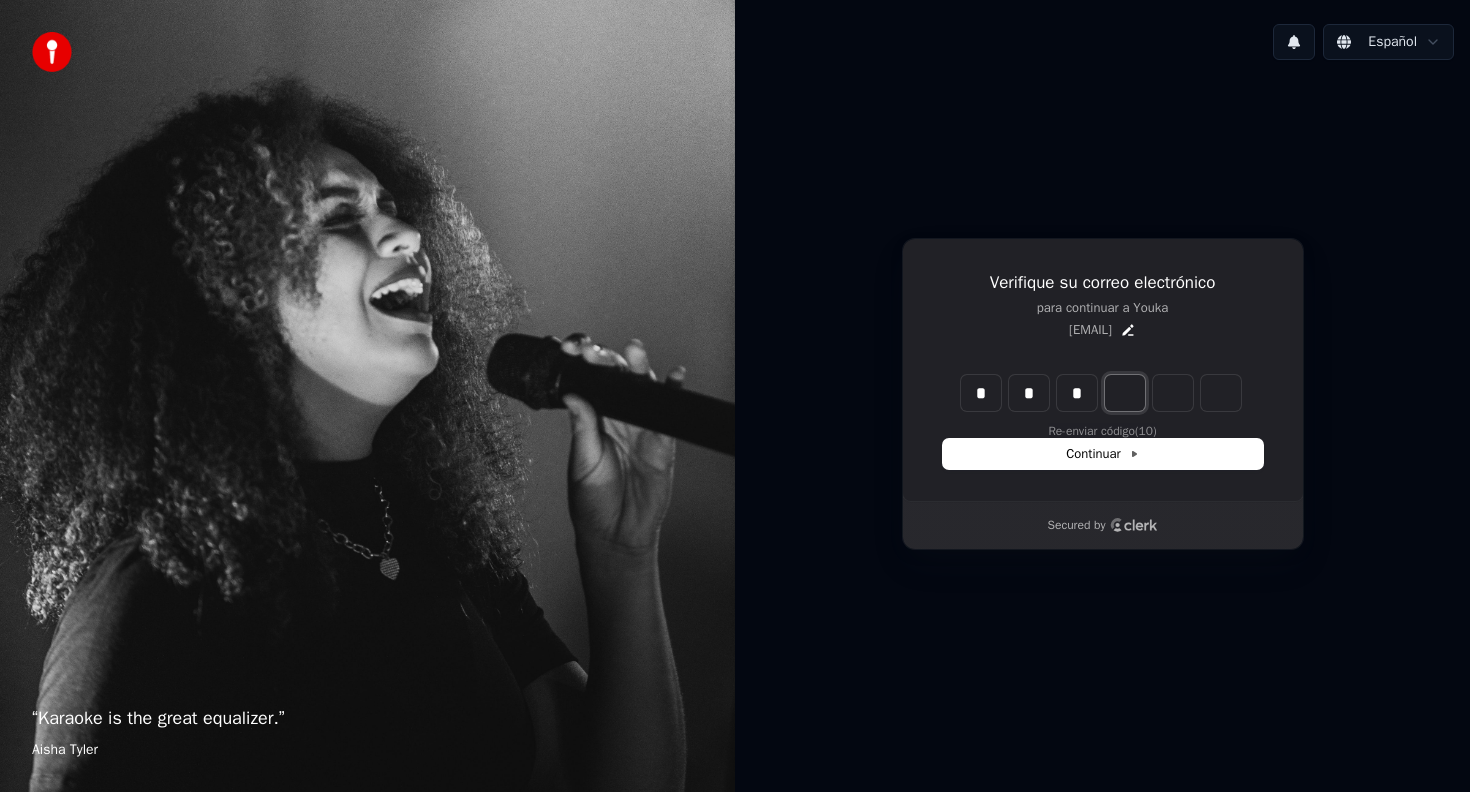 type on "*" 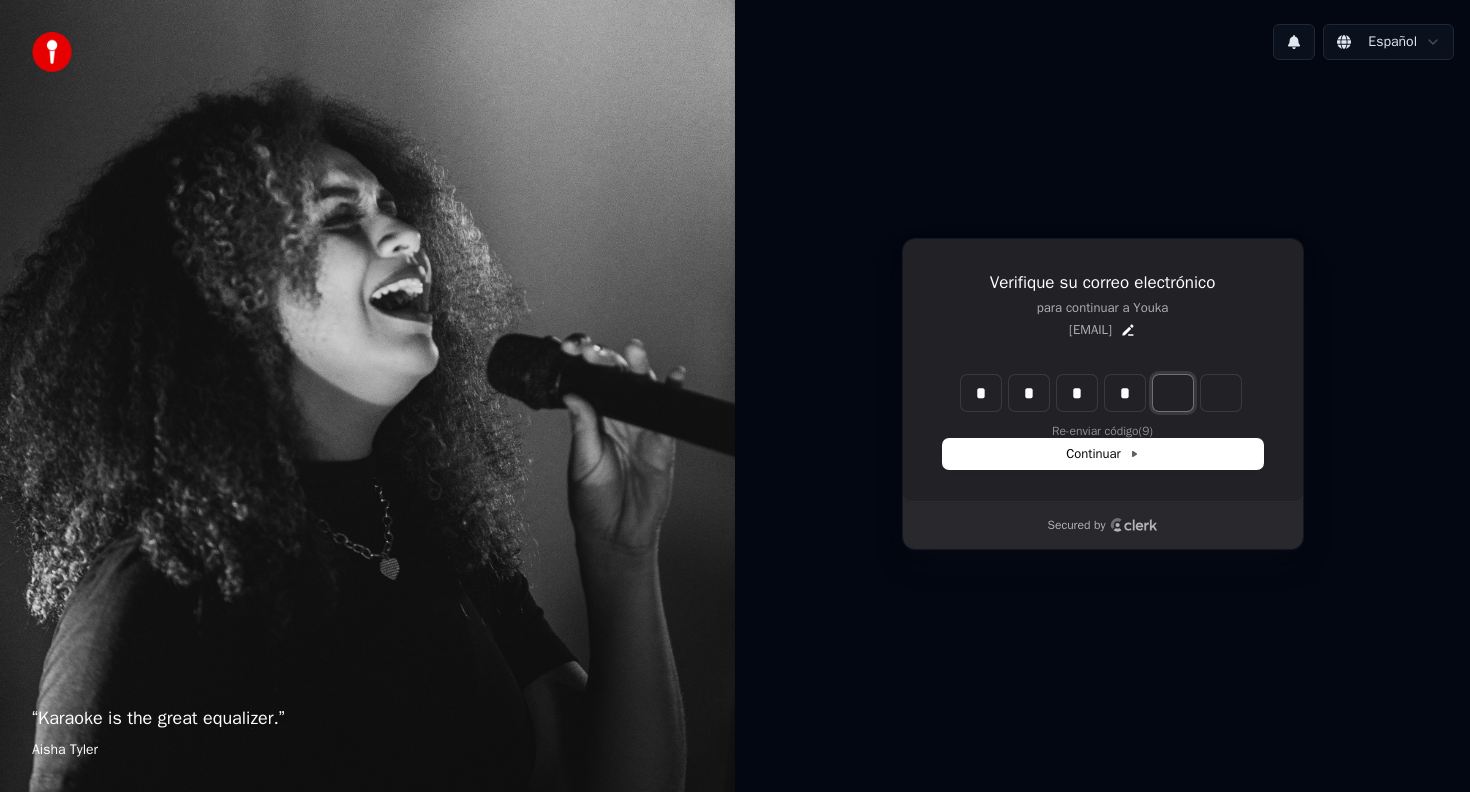 type on "*" 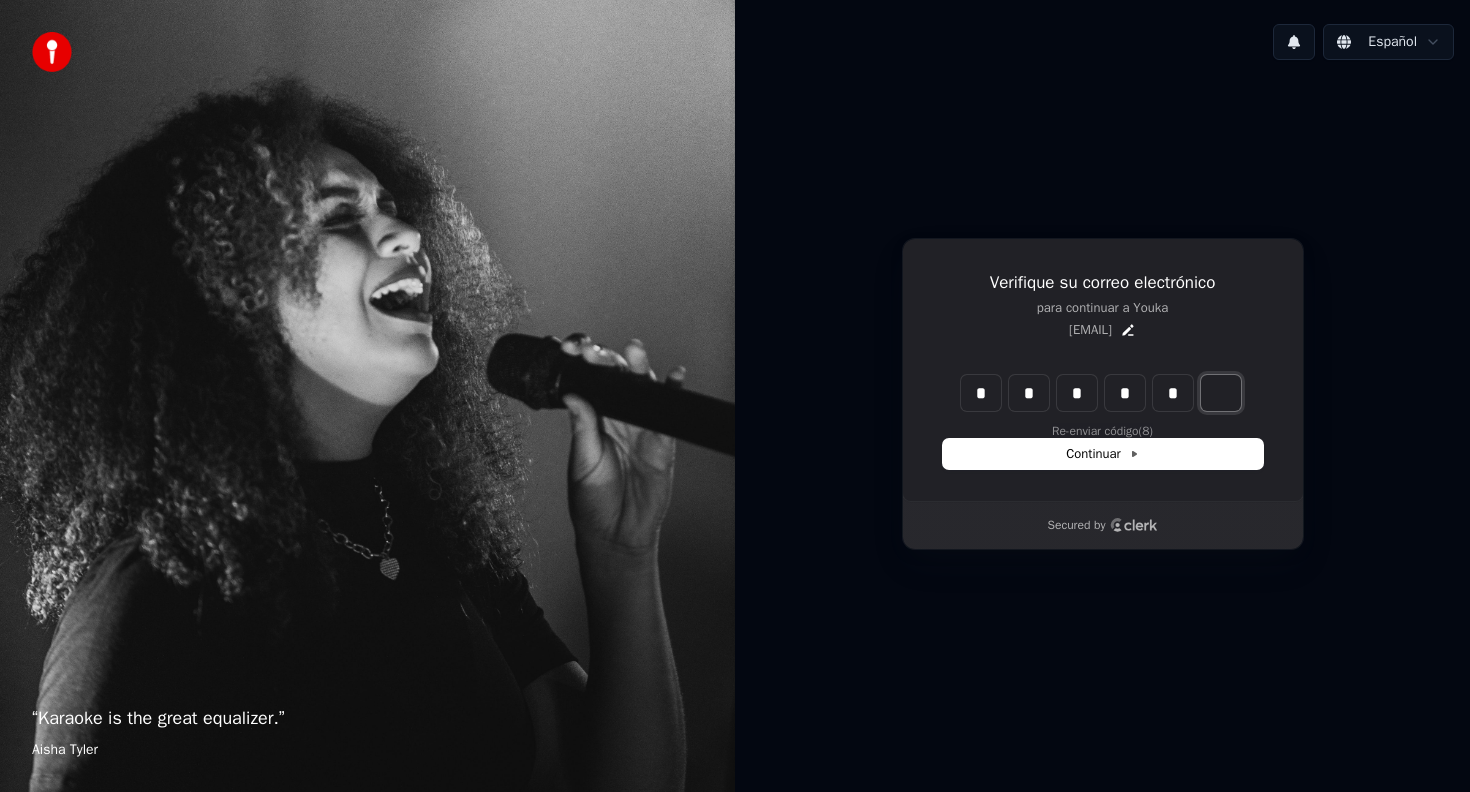 type on "*" 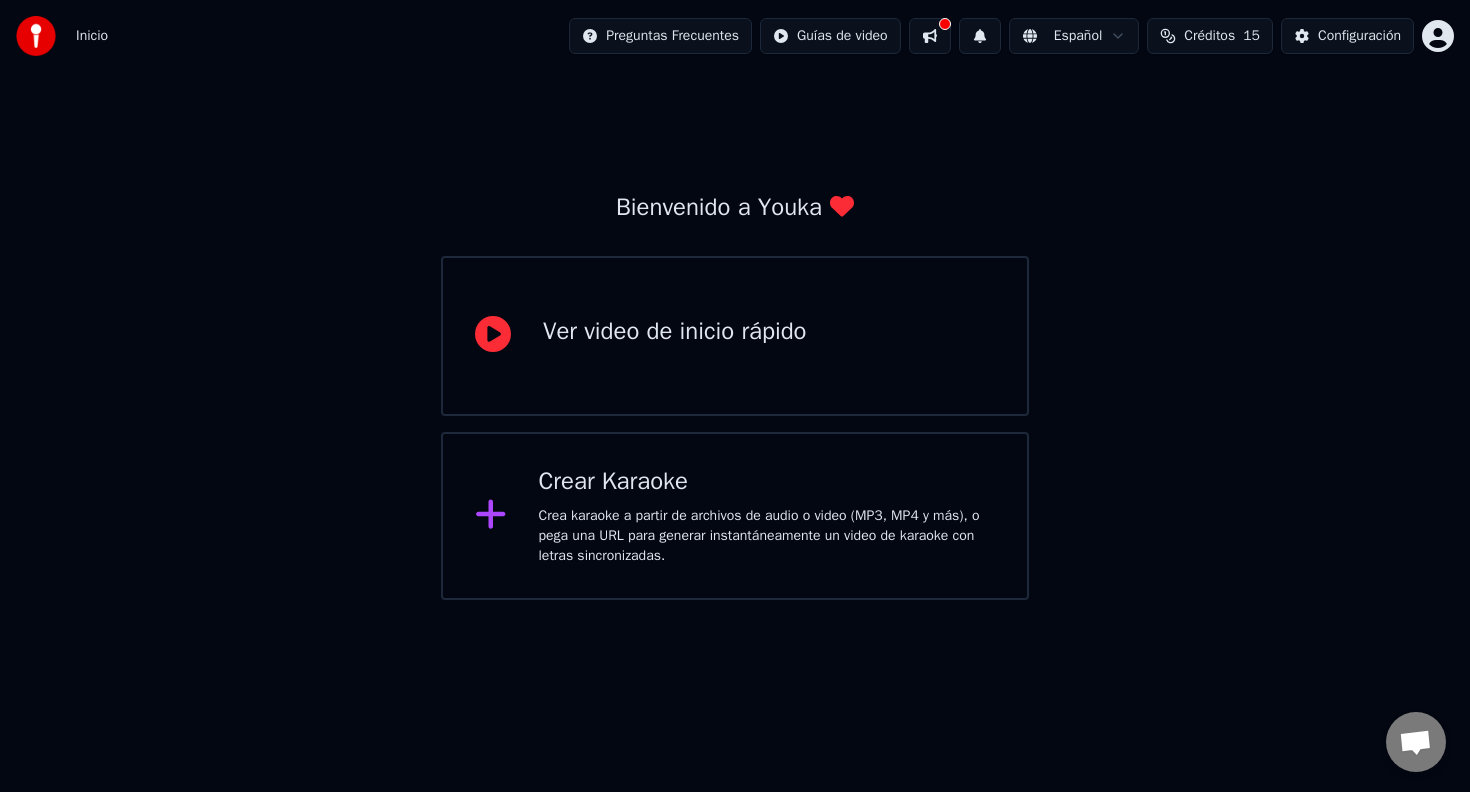 click on "Crea karaoke a partir de archivos de audio o video (MP3, MP4 y más), o pega una URL para generar instantáneamente un video de karaoke con letras sincronizadas." at bounding box center [675, 356] 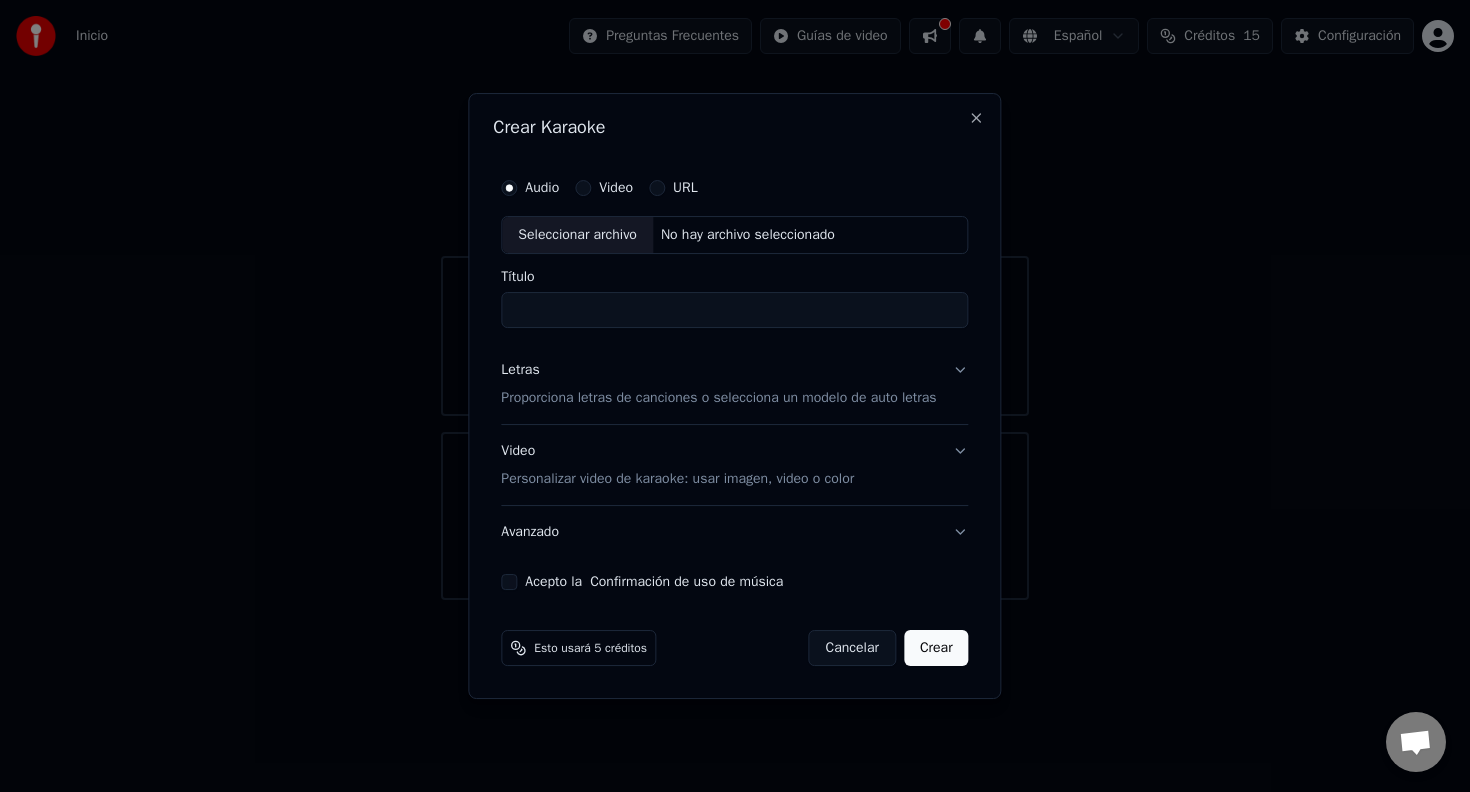 click on "Seleccionar archivo" at bounding box center [577, 235] 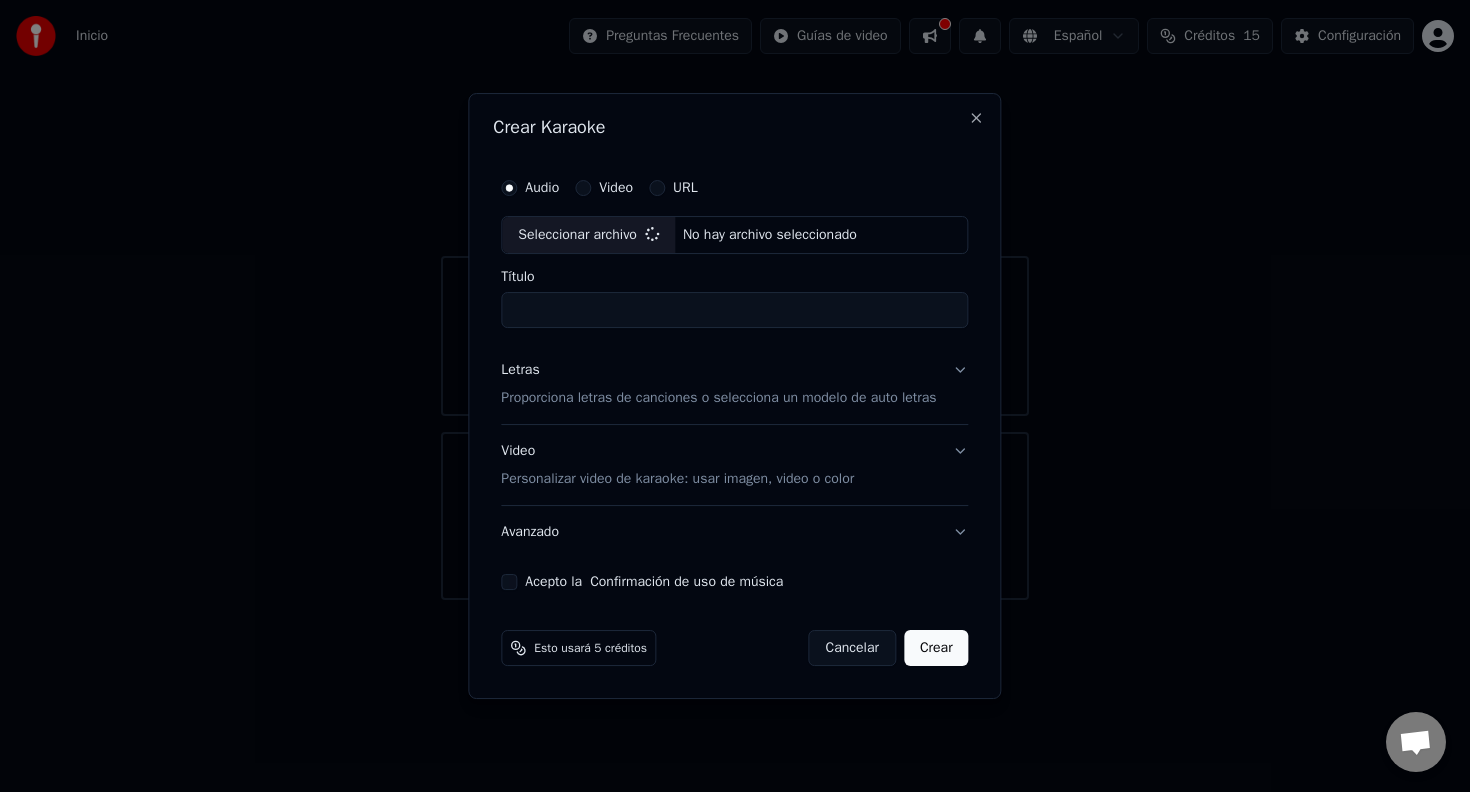 click on "Título" at bounding box center [734, 310] 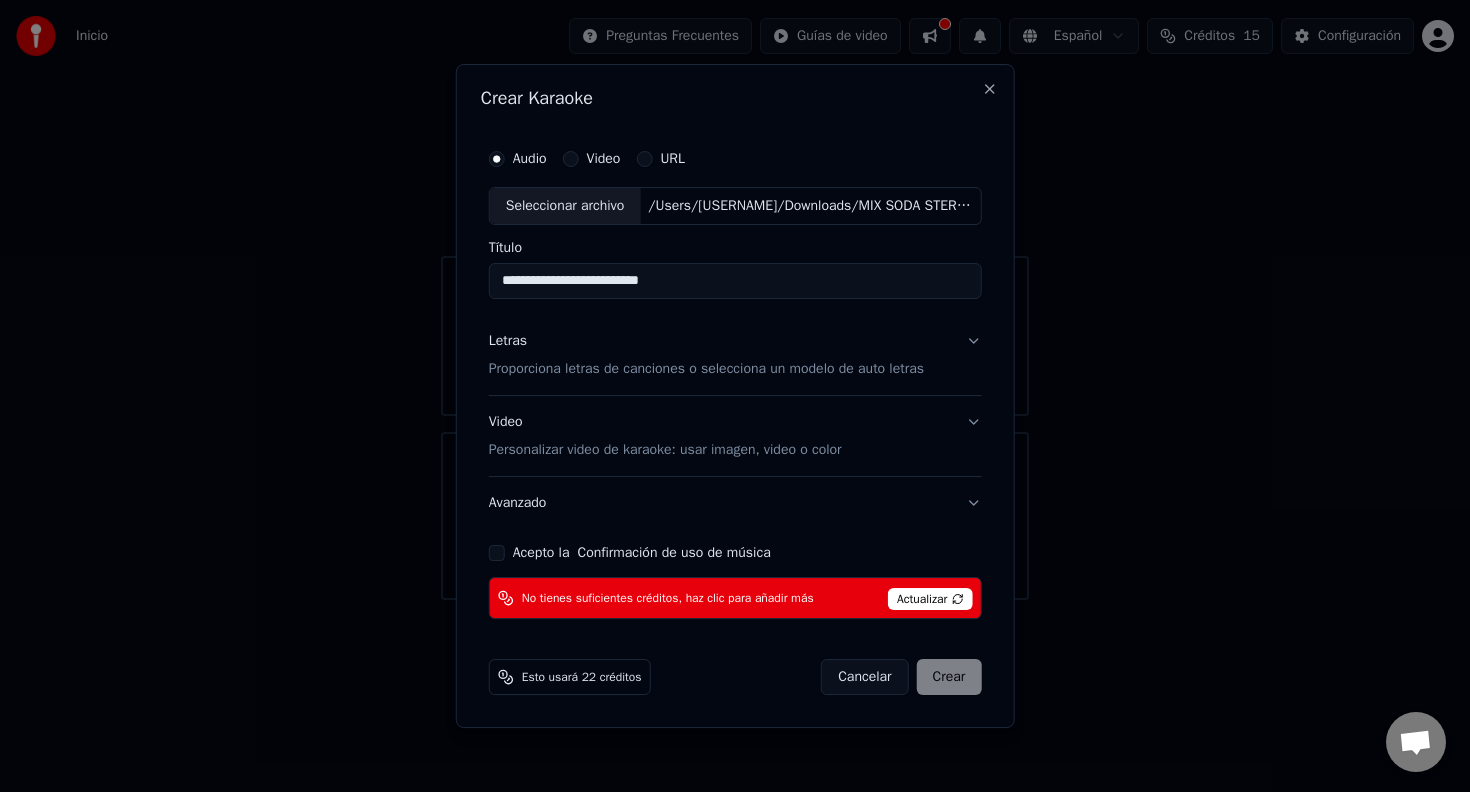 type on "**********" 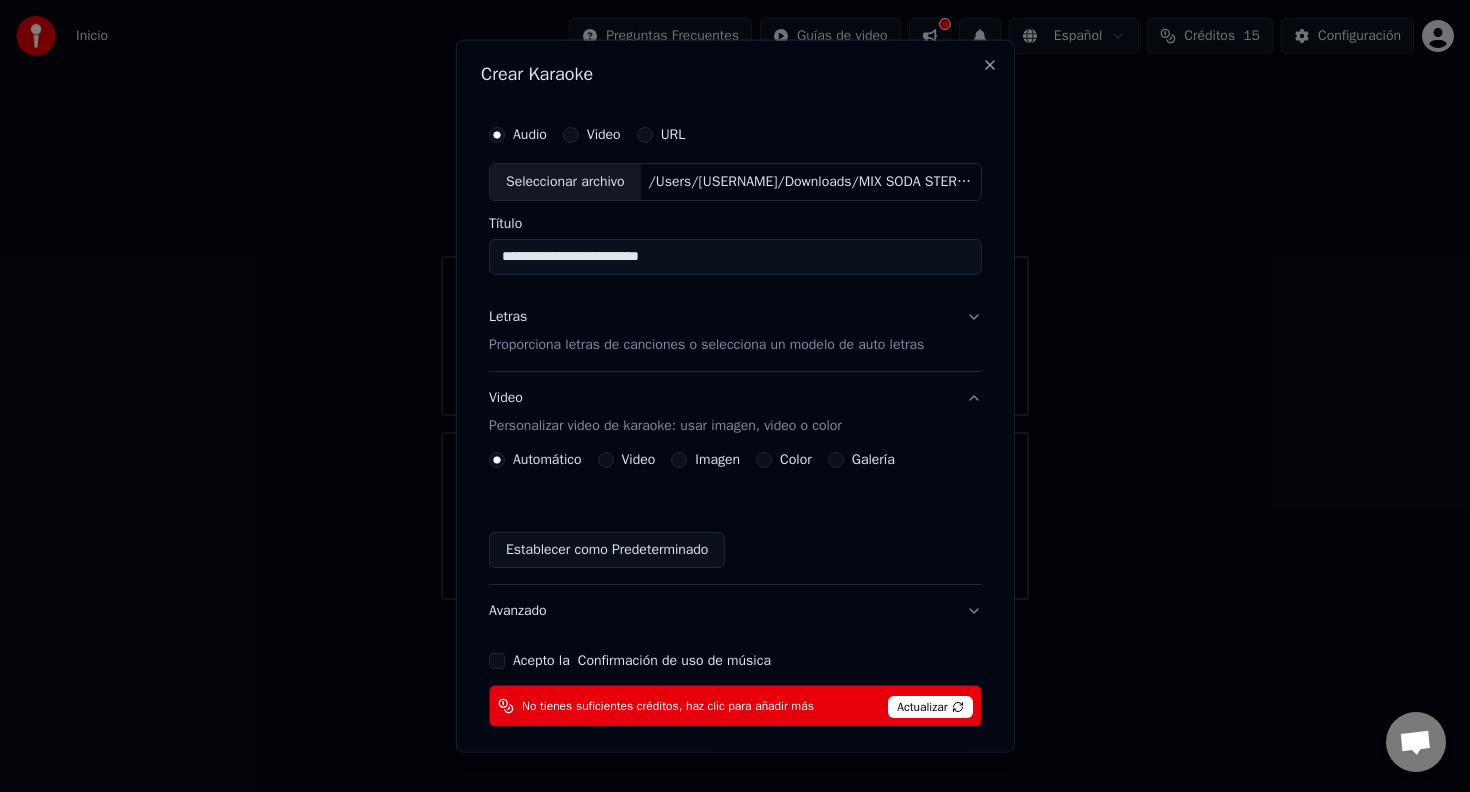 click on "Color" at bounding box center [764, 460] 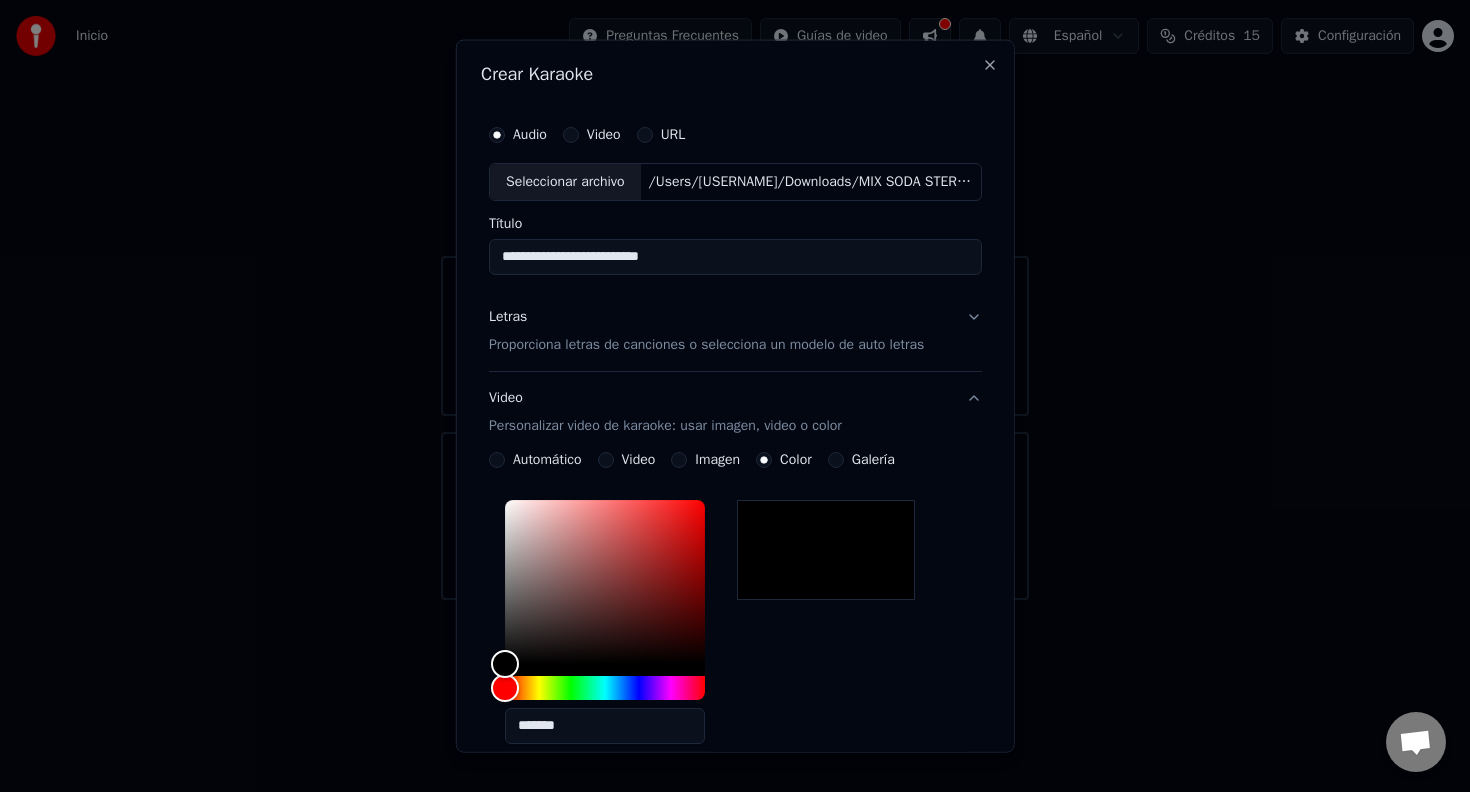 click on "Letras Proporciona letras de canciones o selecciona un modelo de auto letras" at bounding box center (706, 331) 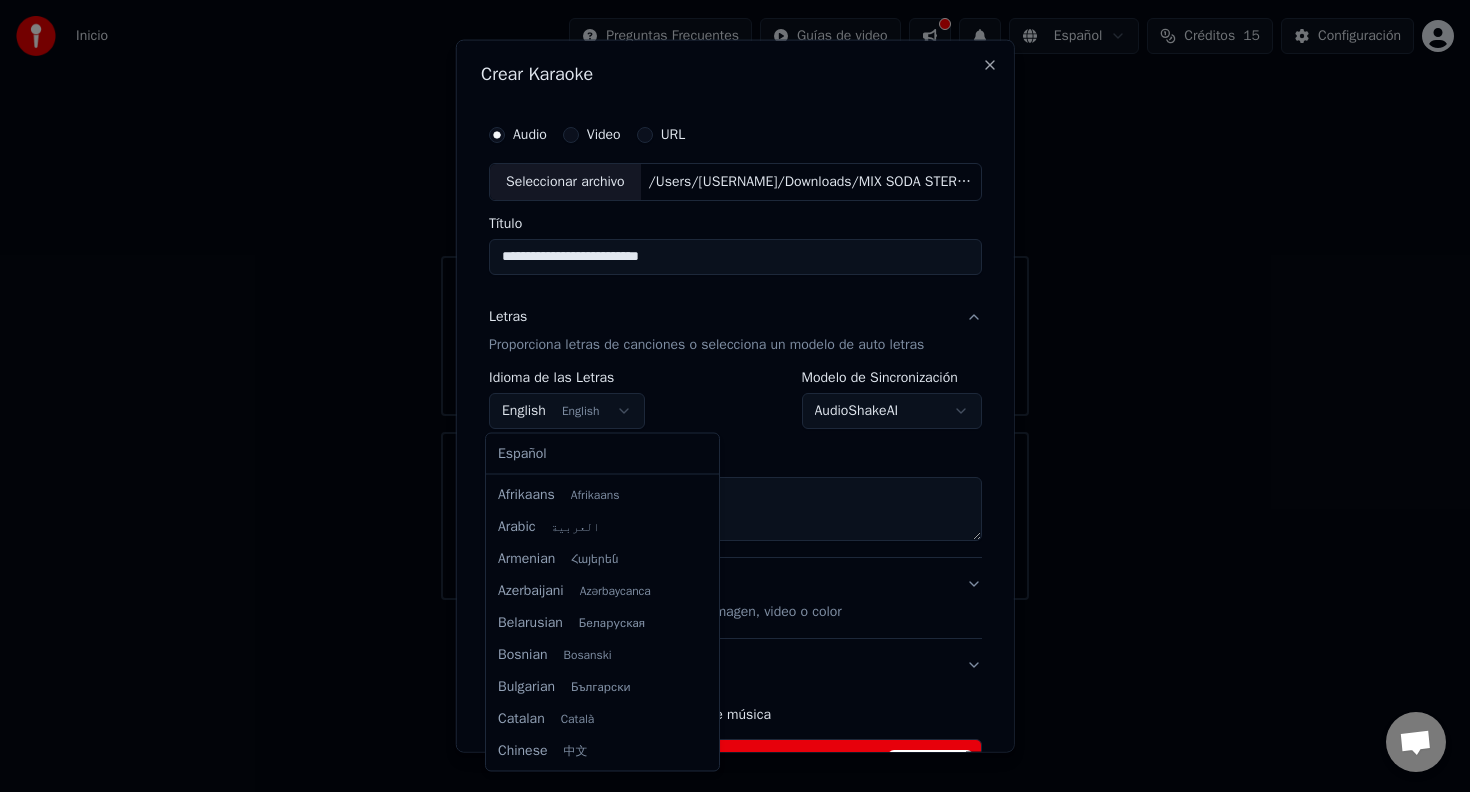 click on "**********" at bounding box center (735, 300) 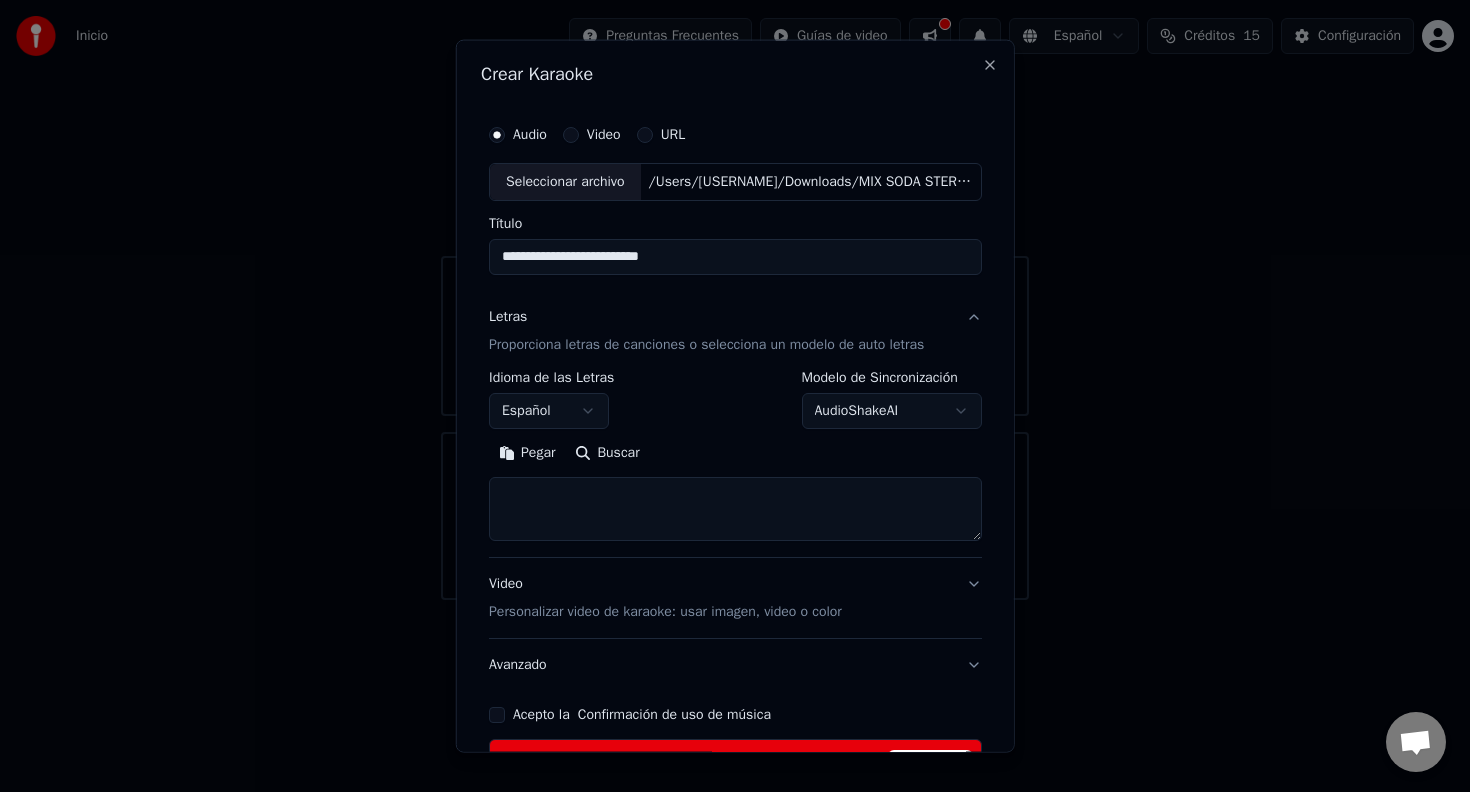 click on "**********" at bounding box center (735, 300) 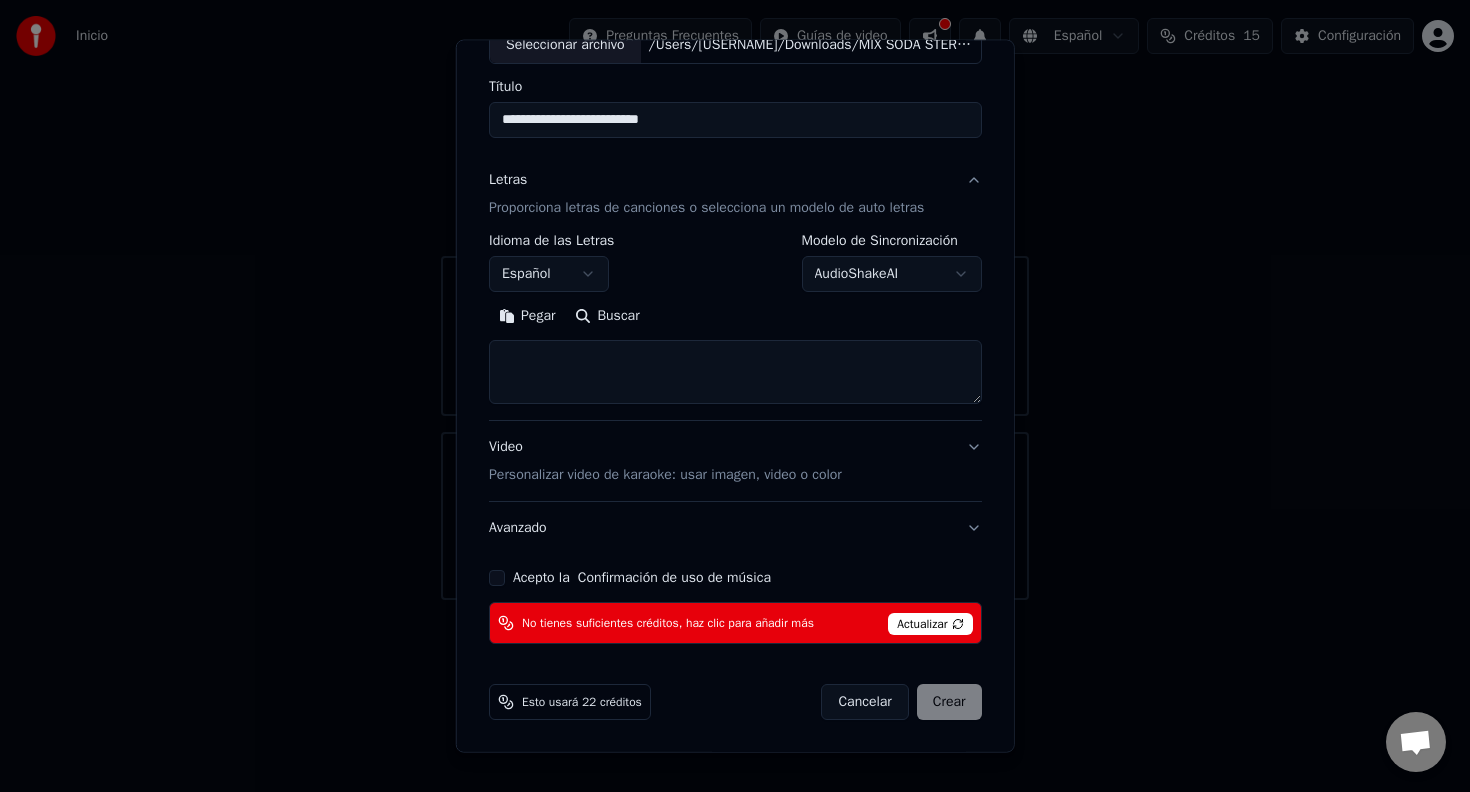 click on "Acepto la   Confirmación de uso de música" at bounding box center [497, 578] 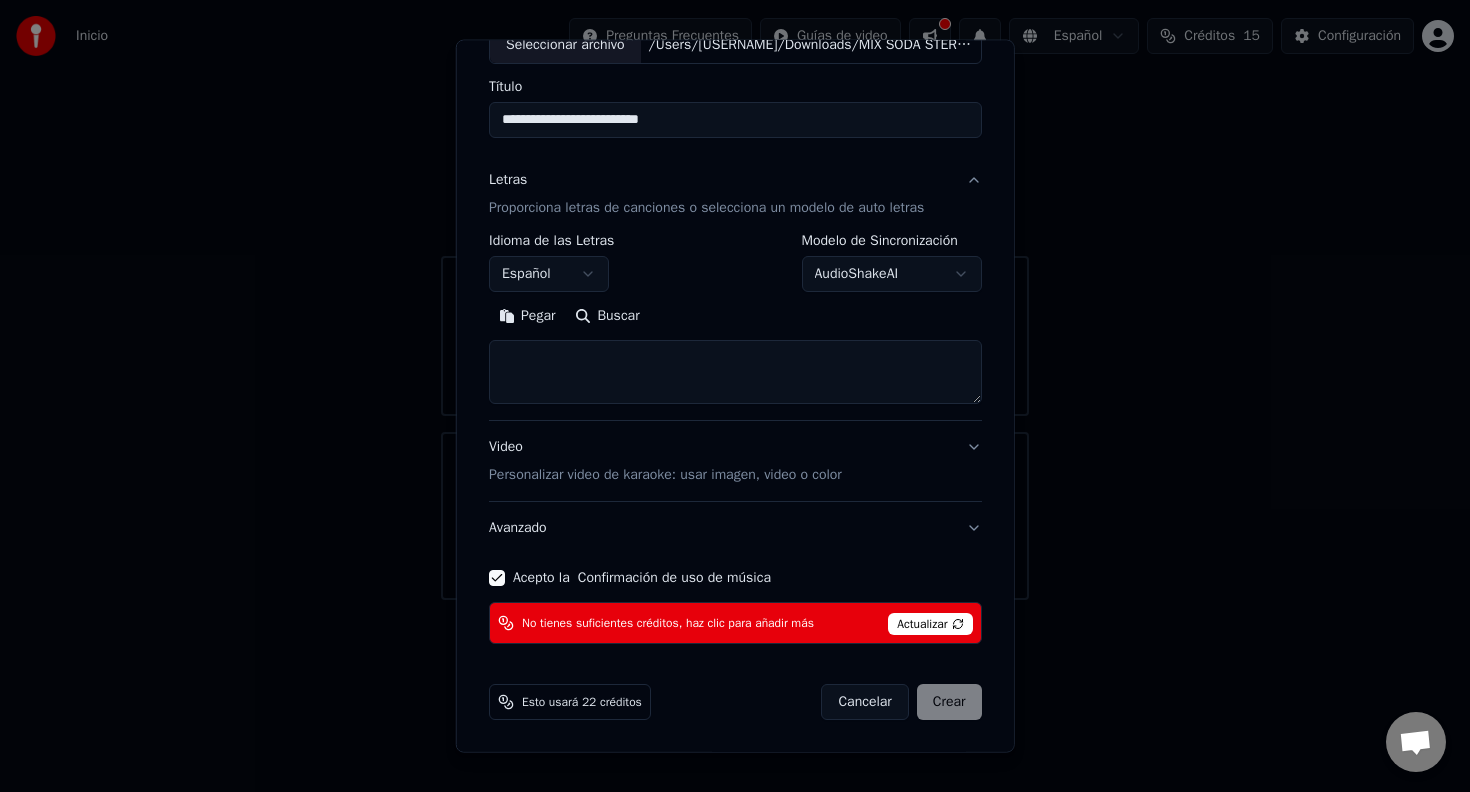click on "Cancelar Crear" at bounding box center [901, 702] 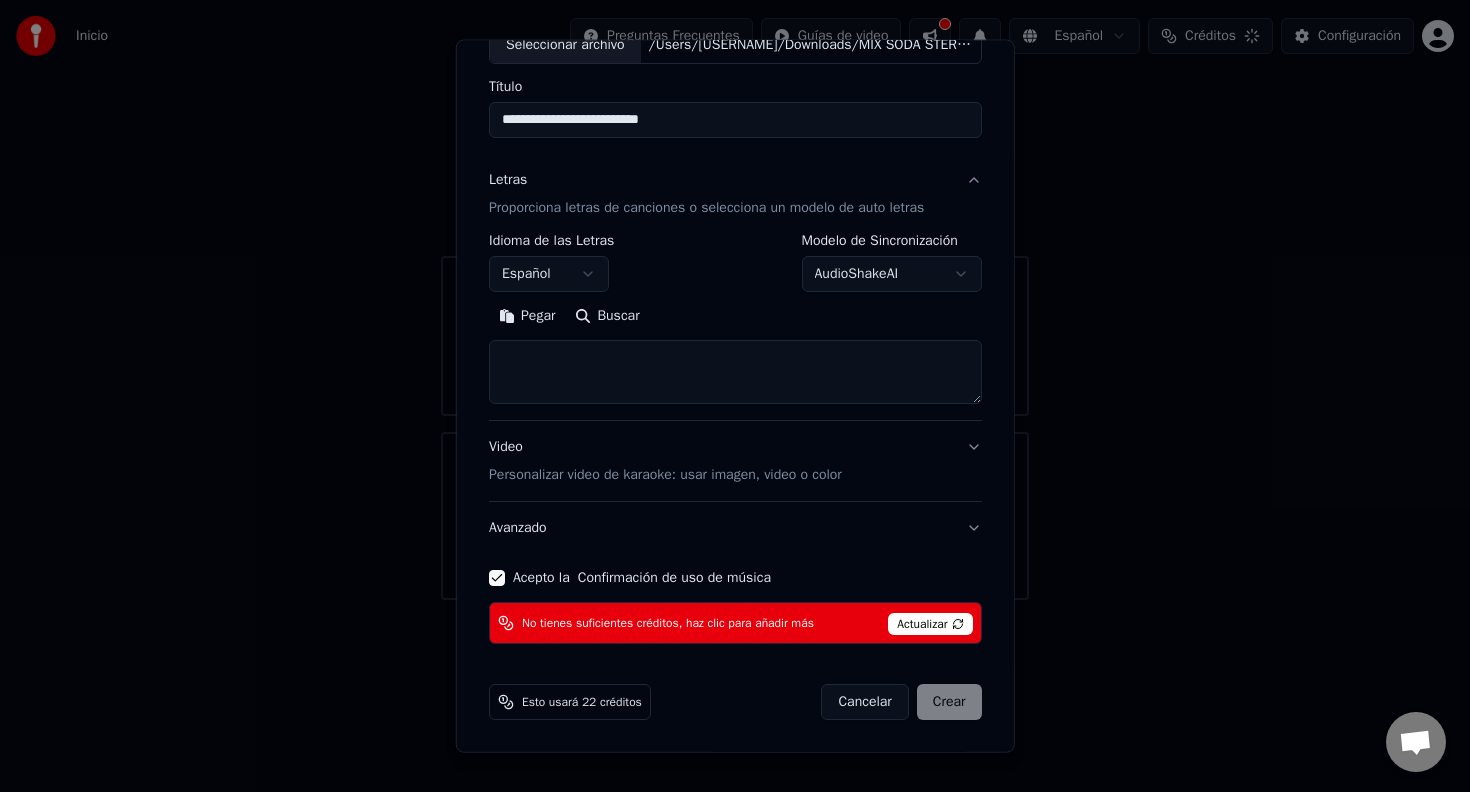 click on "Actualizar" at bounding box center (930, 624) 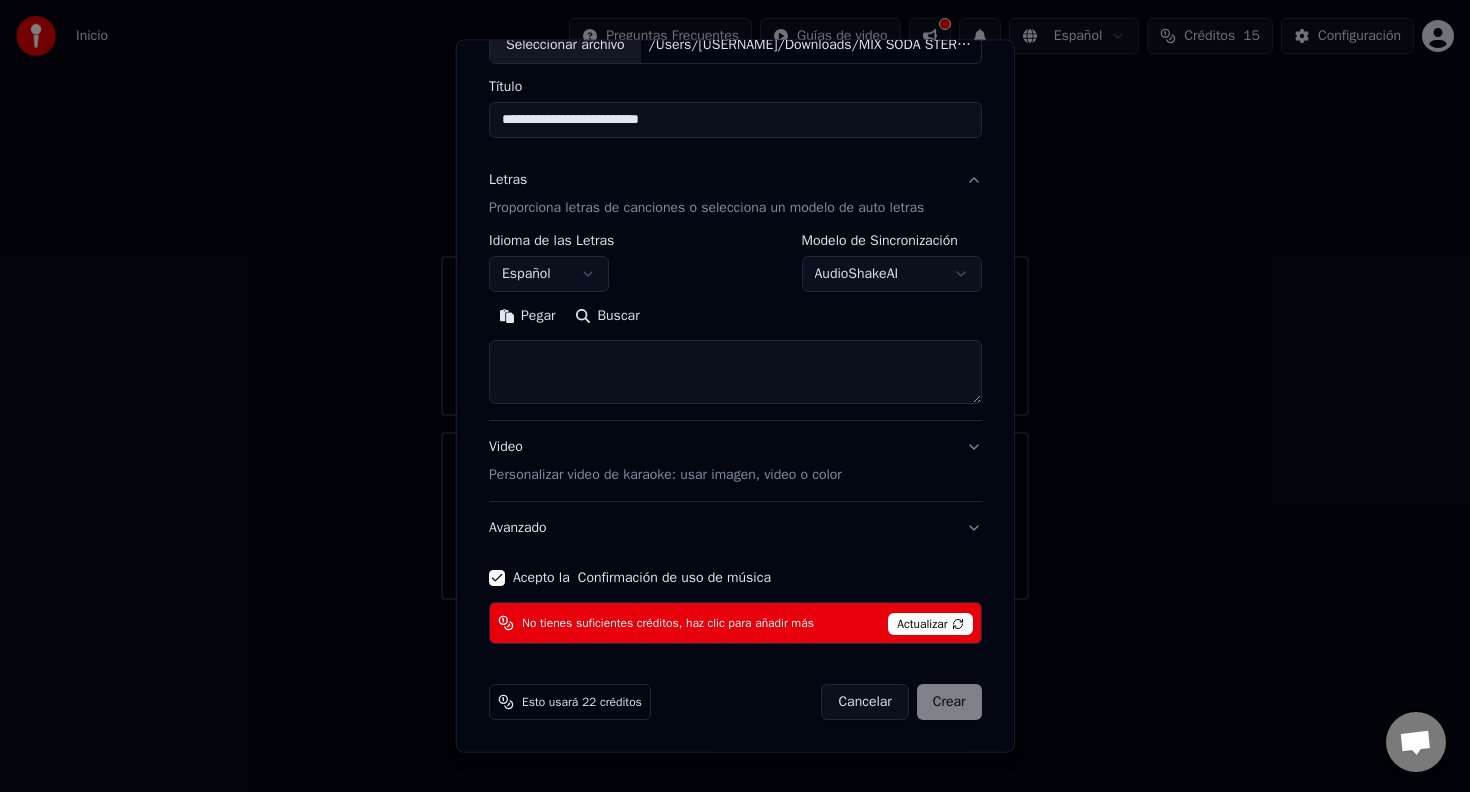 click on "Esto usará 22 créditos" at bounding box center [582, 702] 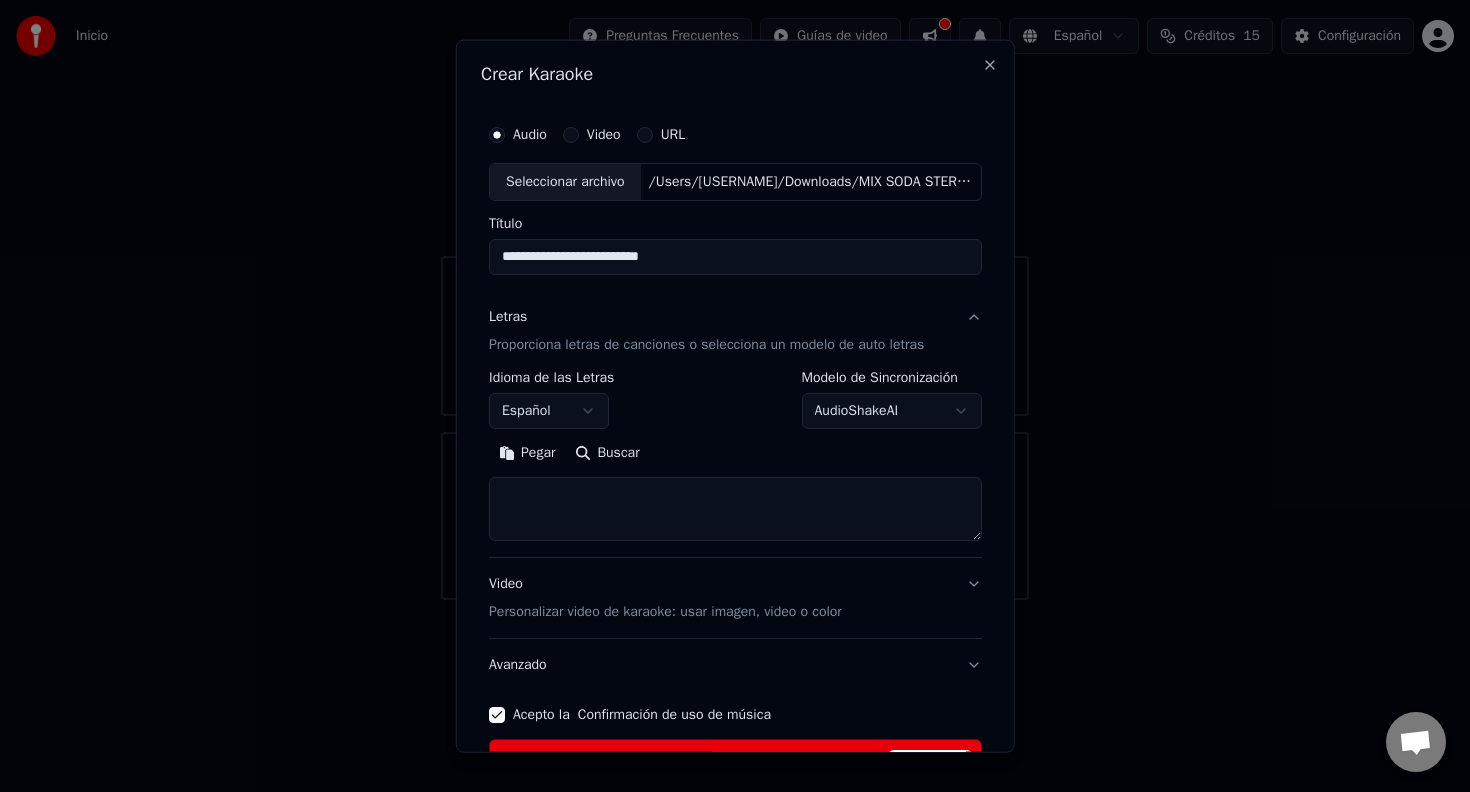 scroll, scrollTop: 138, scrollLeft: 0, axis: vertical 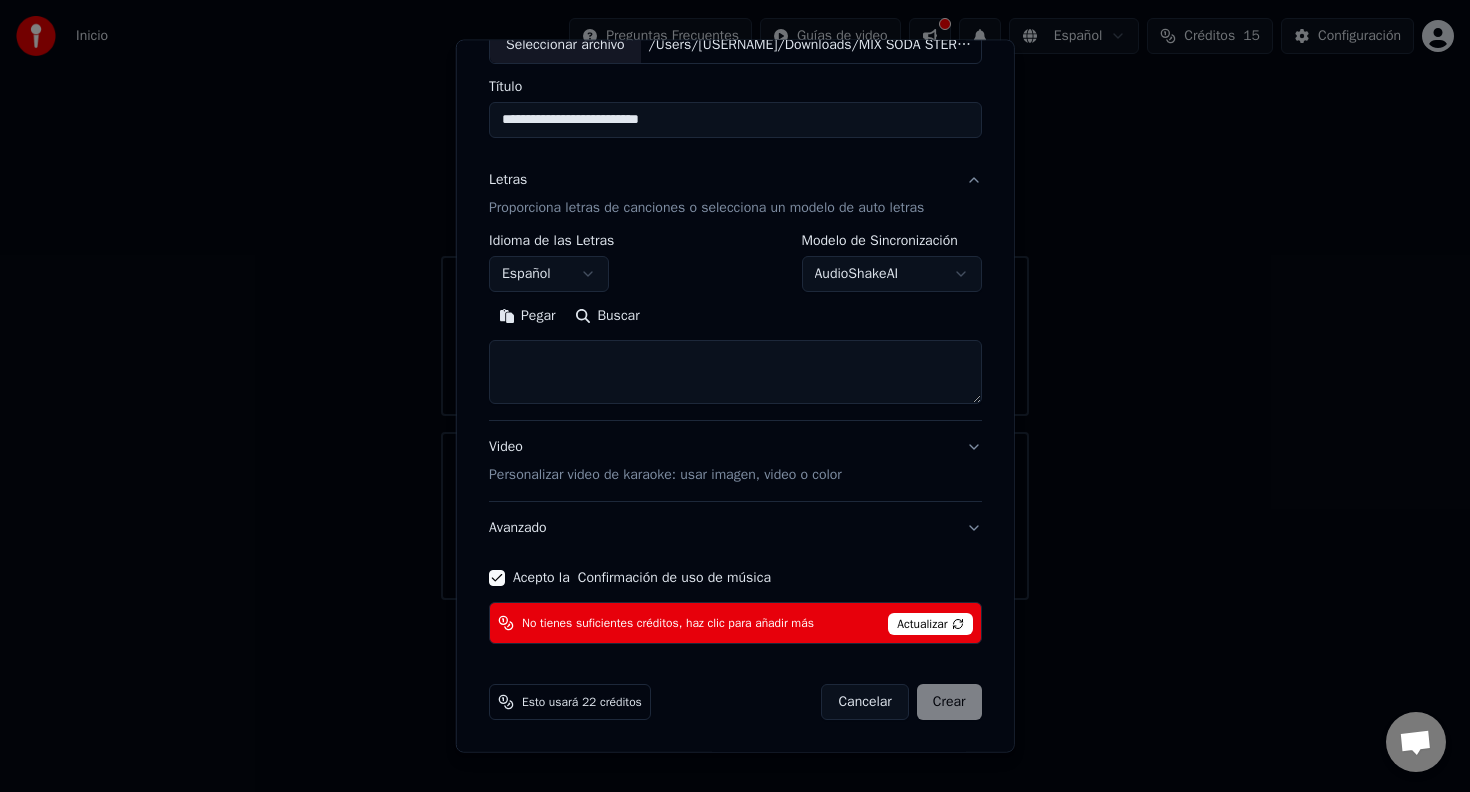 click on "Cancelar Crear" at bounding box center (901, 702) 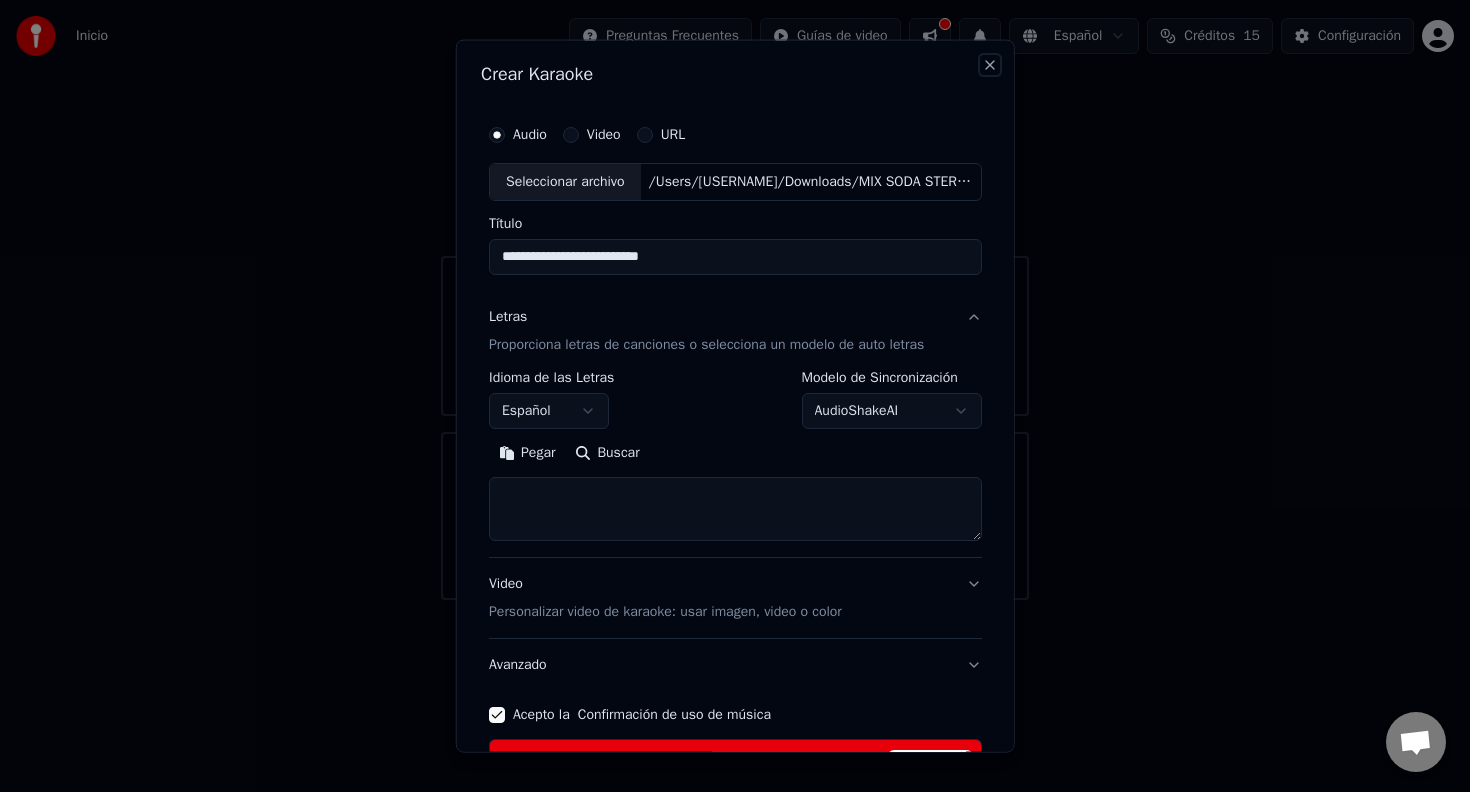 click on "Close" at bounding box center (989, 65) 